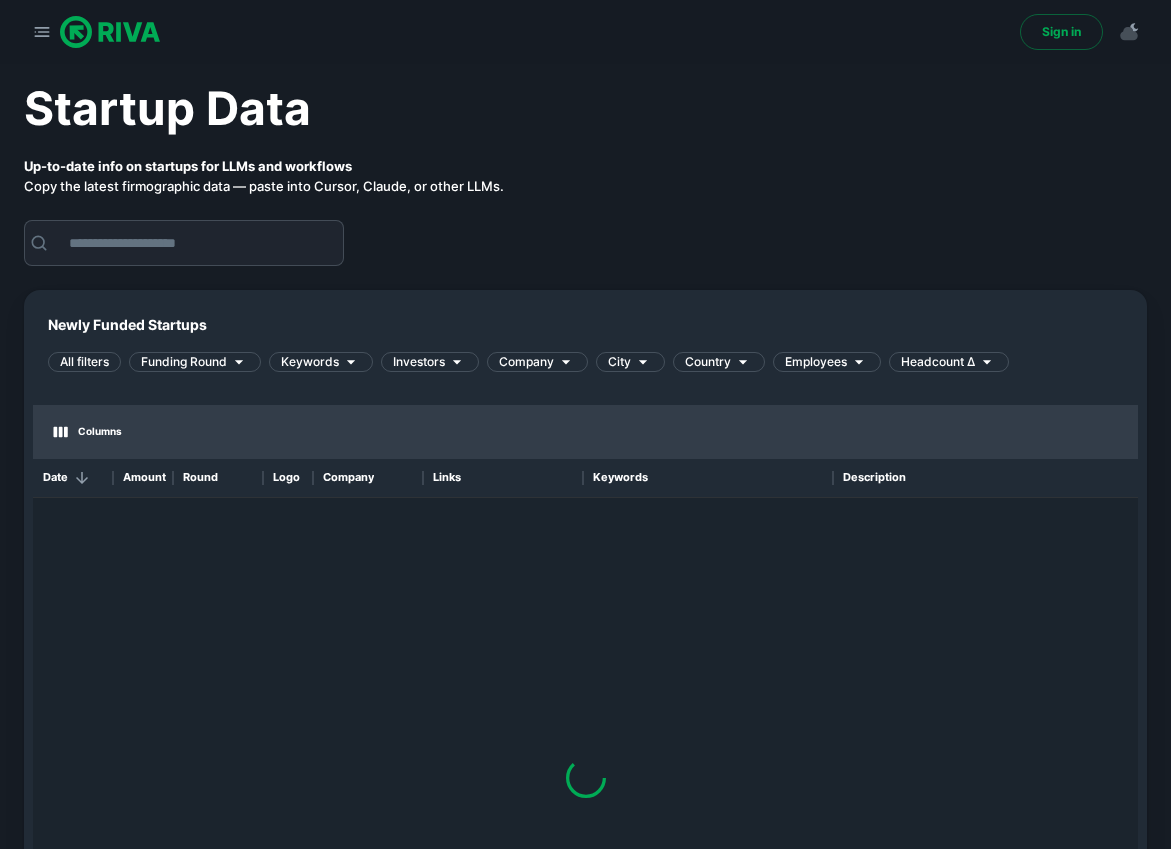 scroll, scrollTop: 0, scrollLeft: 0, axis: both 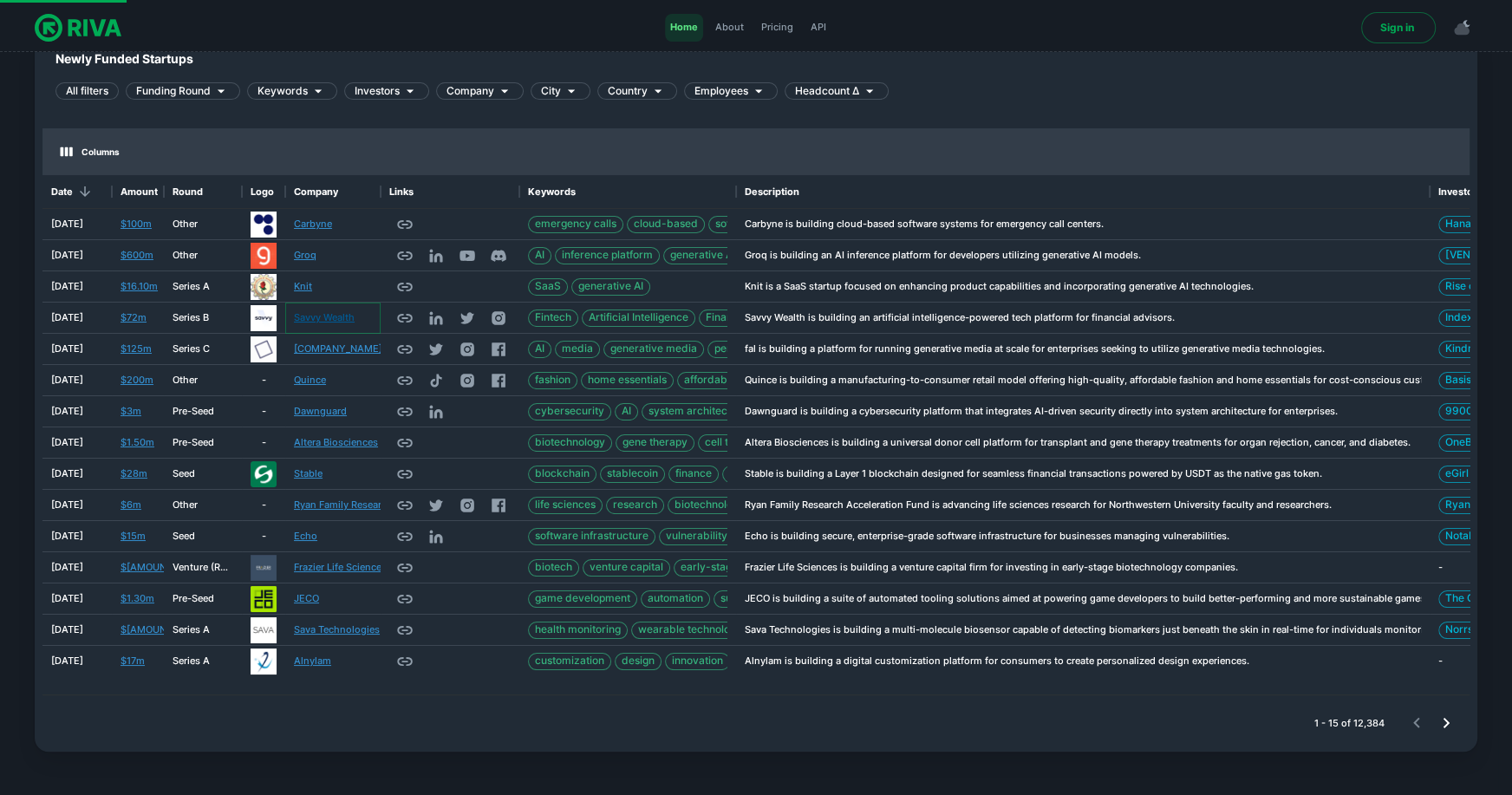 click on "Savvy Wealth" at bounding box center [324, 317] 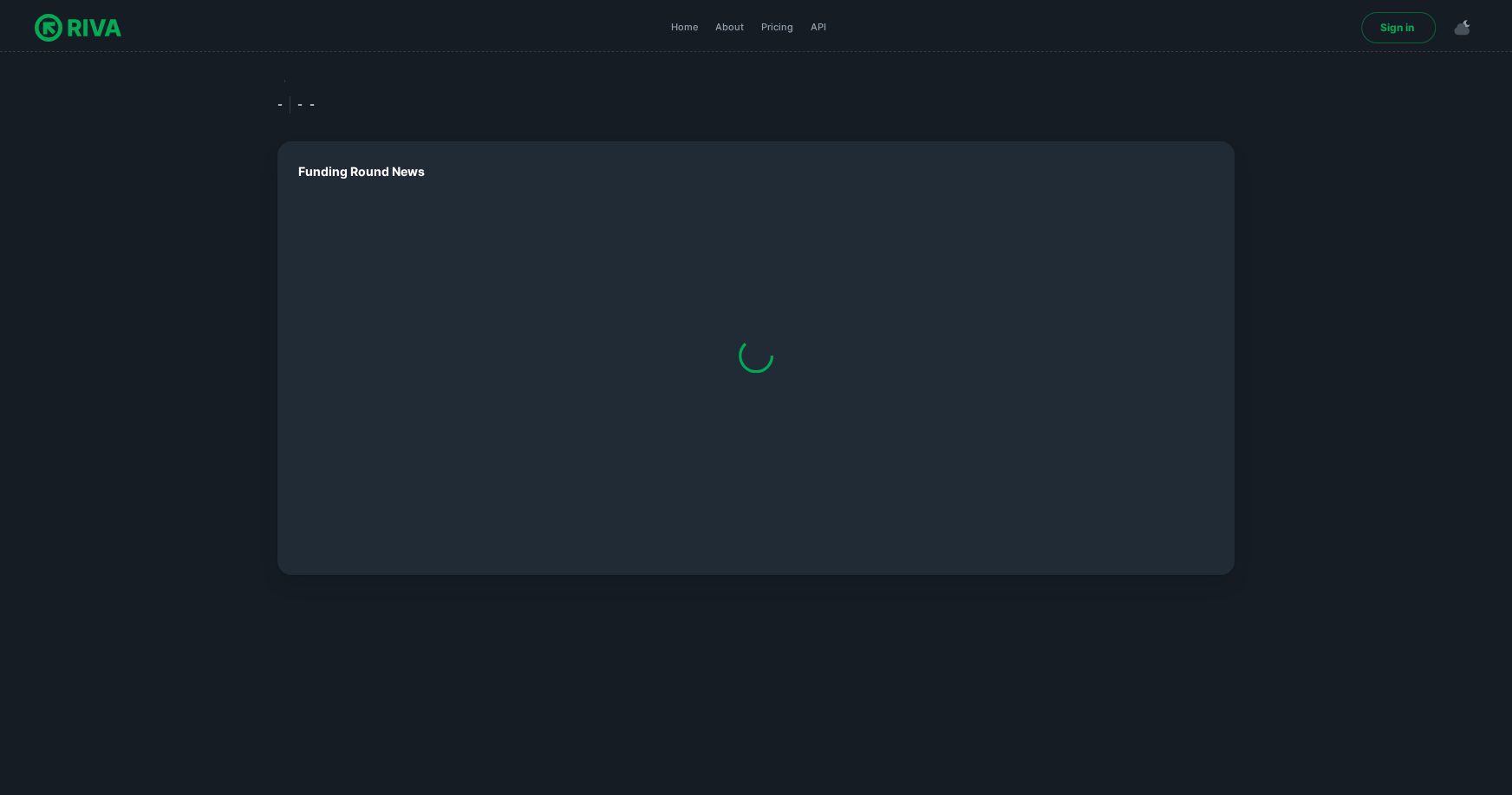 scroll, scrollTop: 0, scrollLeft: 0, axis: both 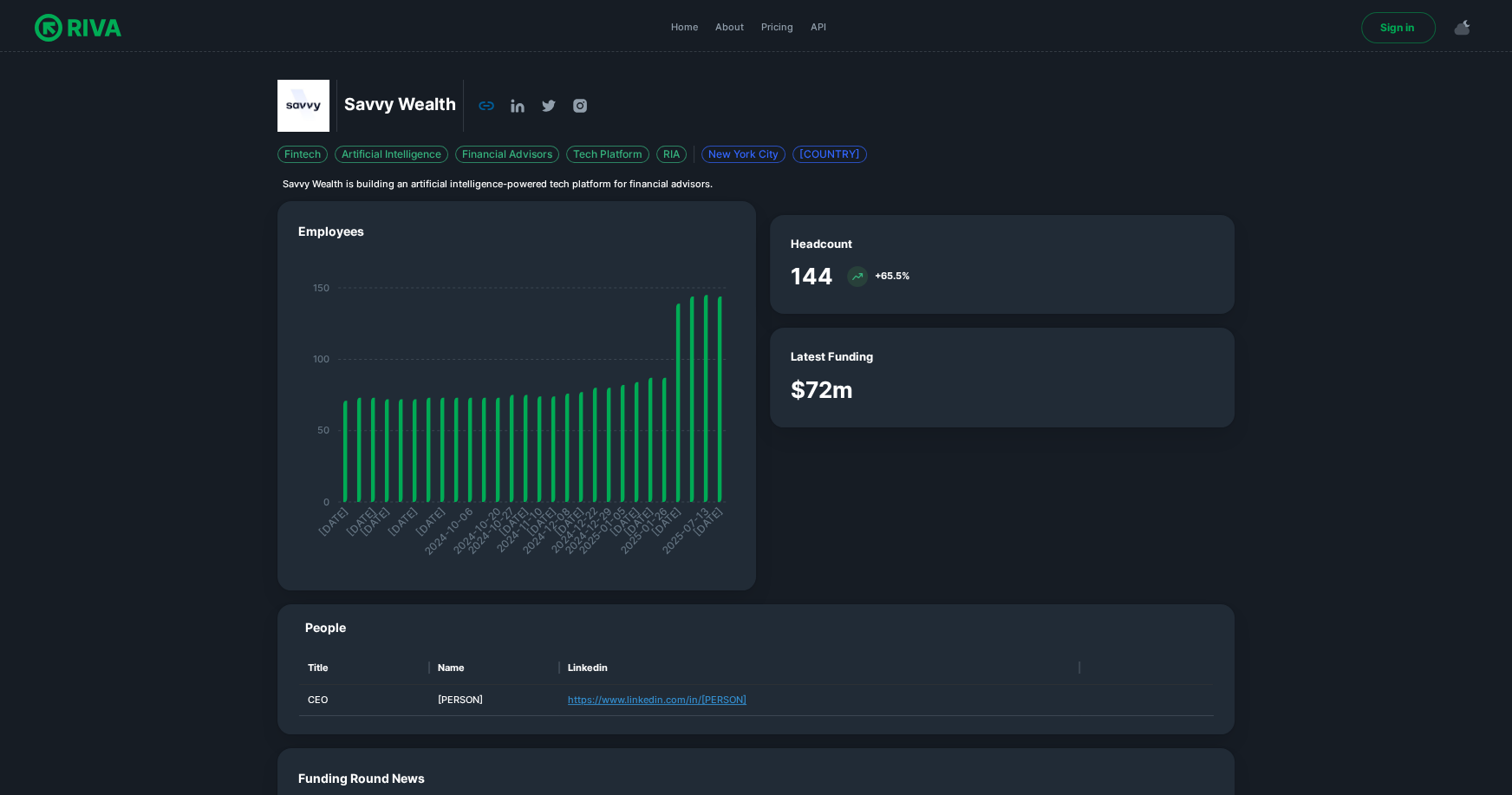 click at bounding box center (486, 106) 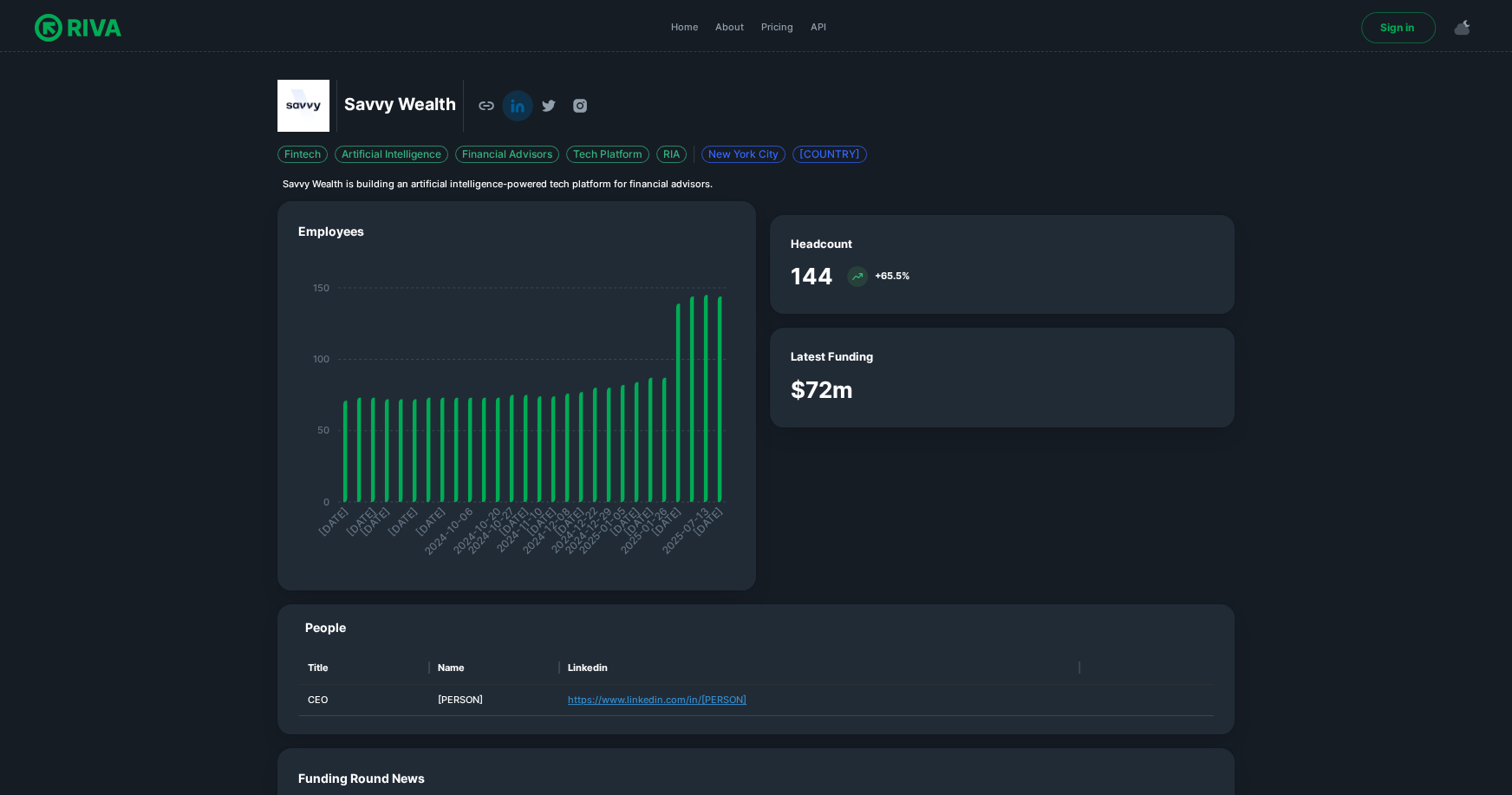 click at bounding box center [518, 106] 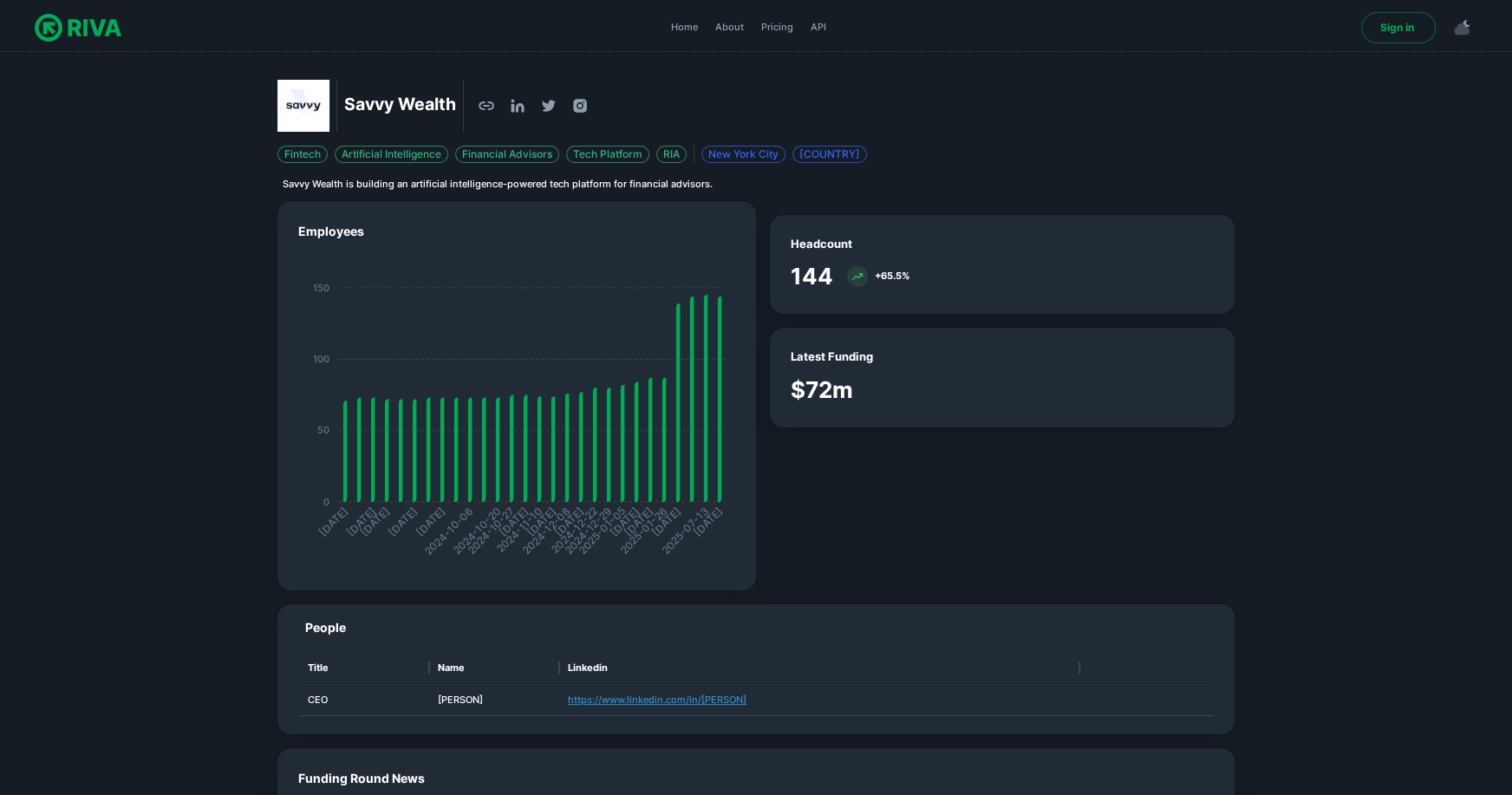 click at bounding box center [78, 28] 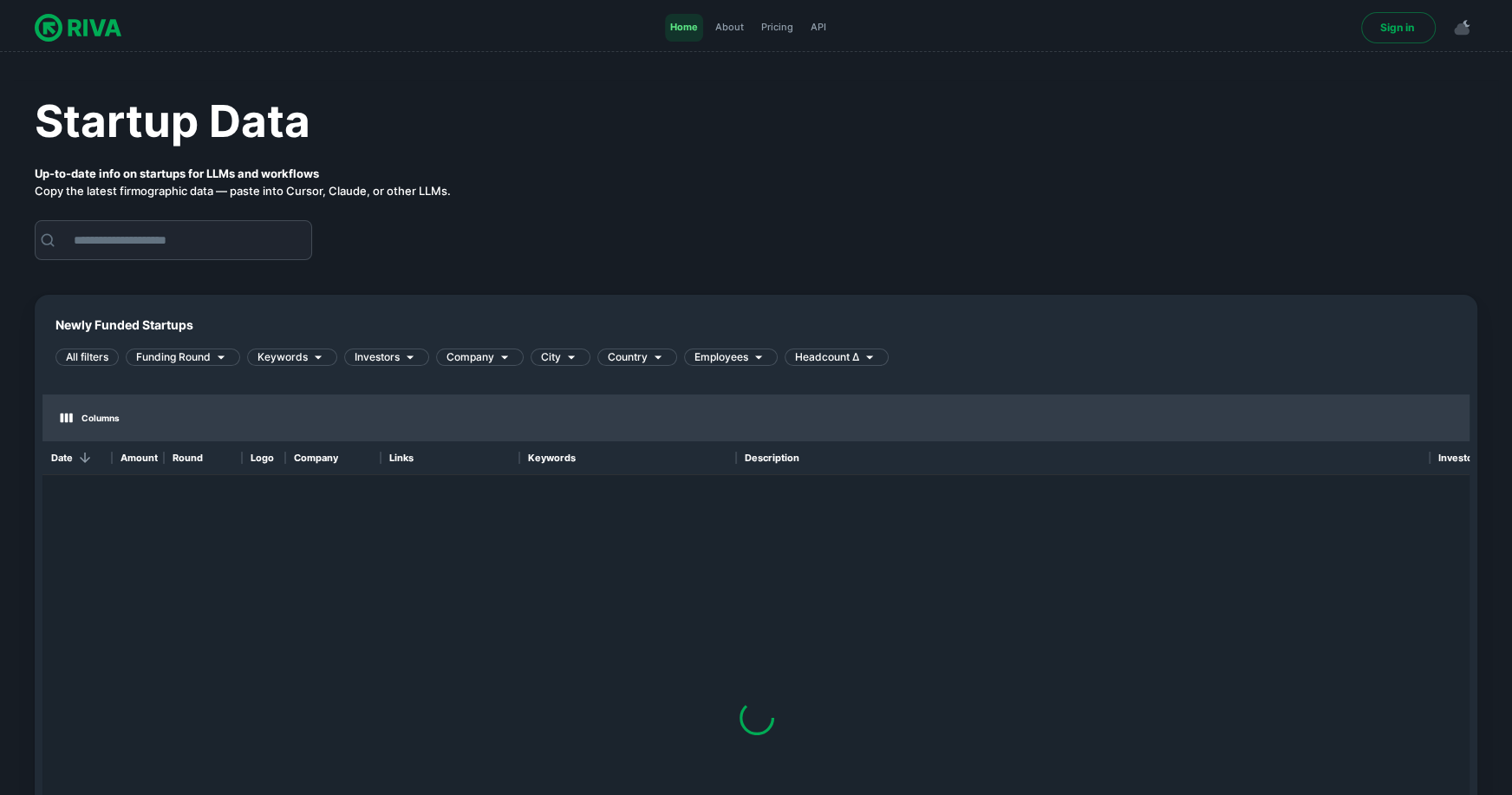 scroll, scrollTop: 1, scrollLeft: 1, axis: both 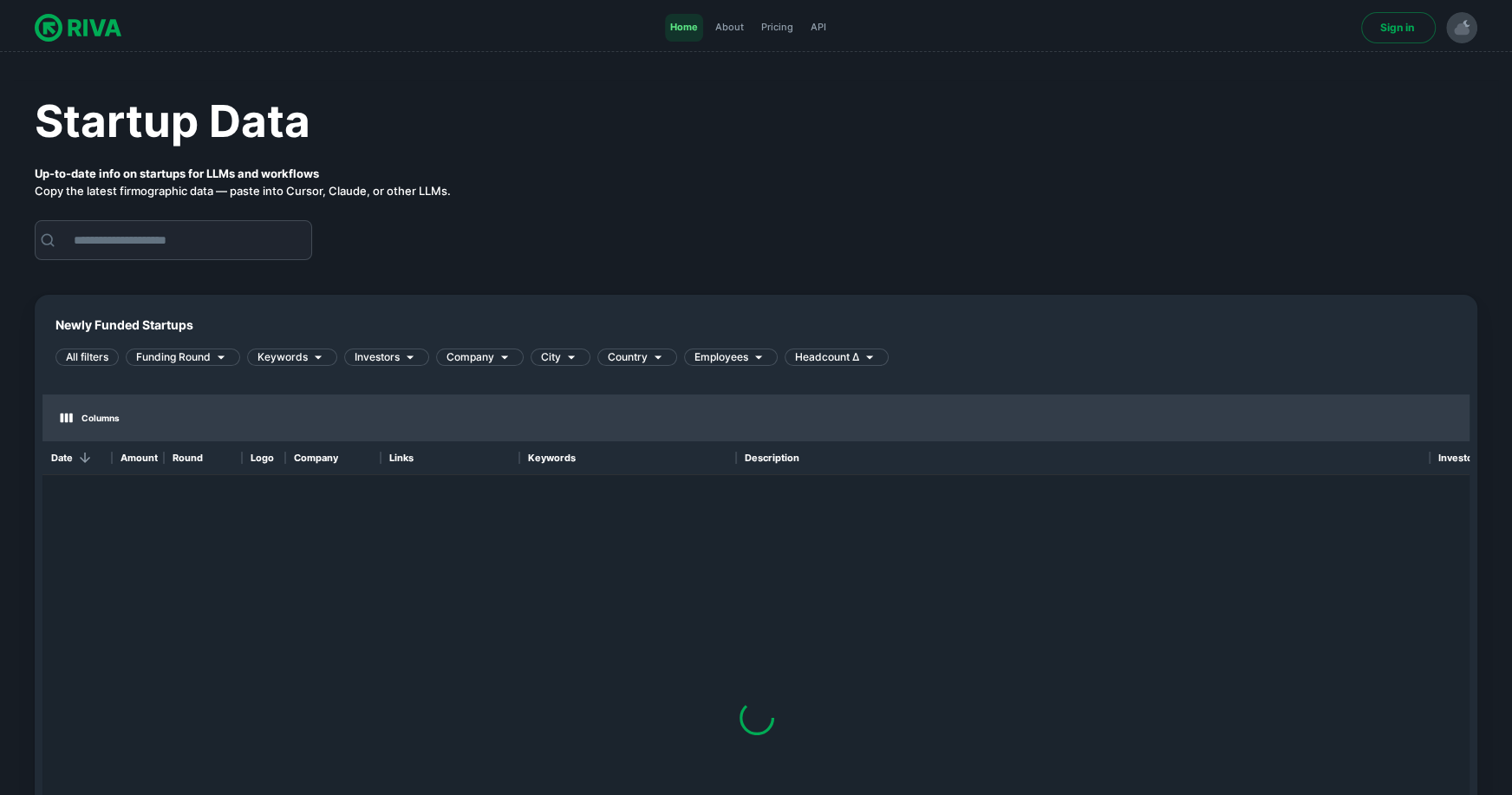 click at bounding box center (1462, 28) 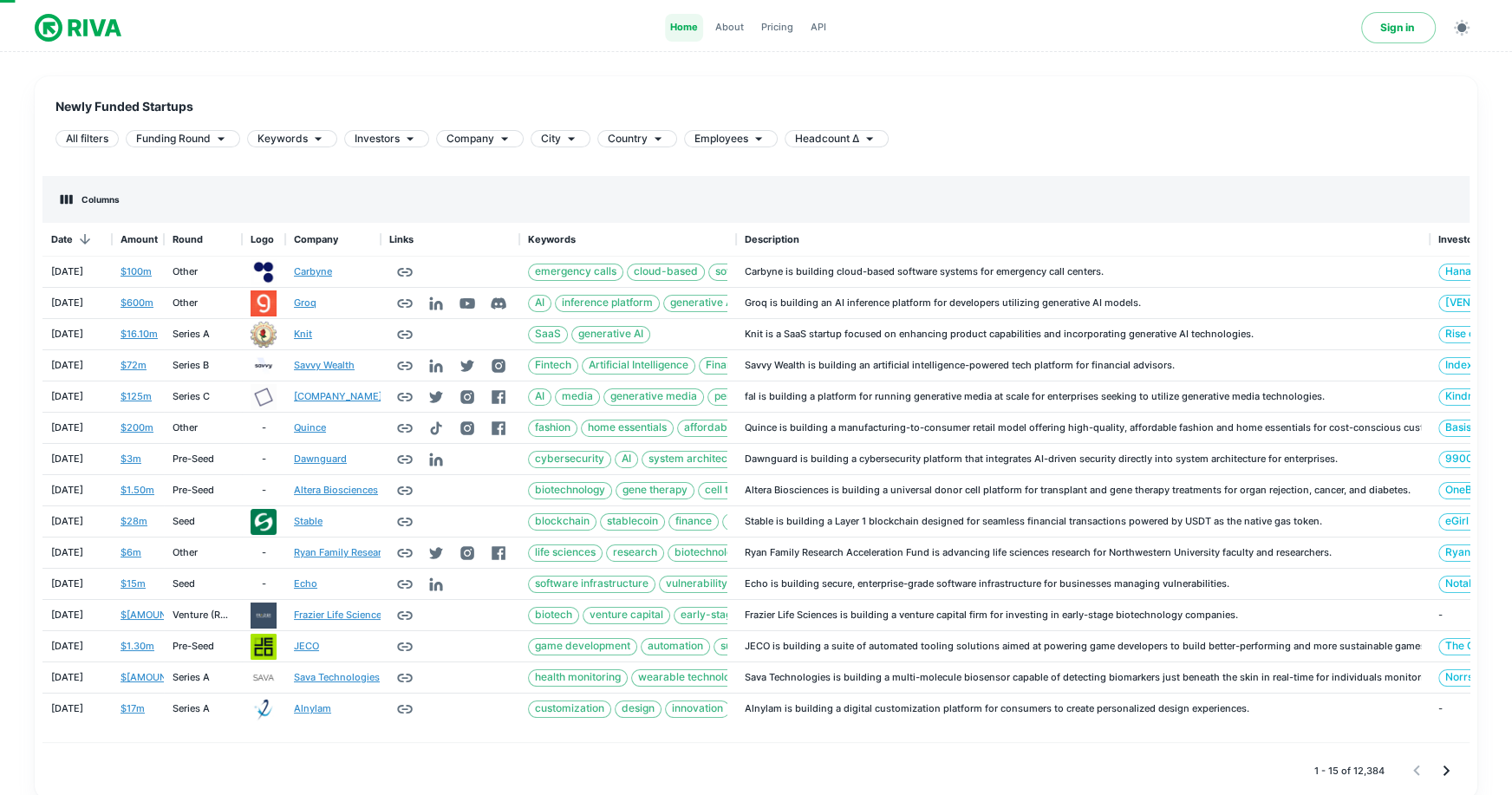 scroll, scrollTop: 251, scrollLeft: 0, axis: vertical 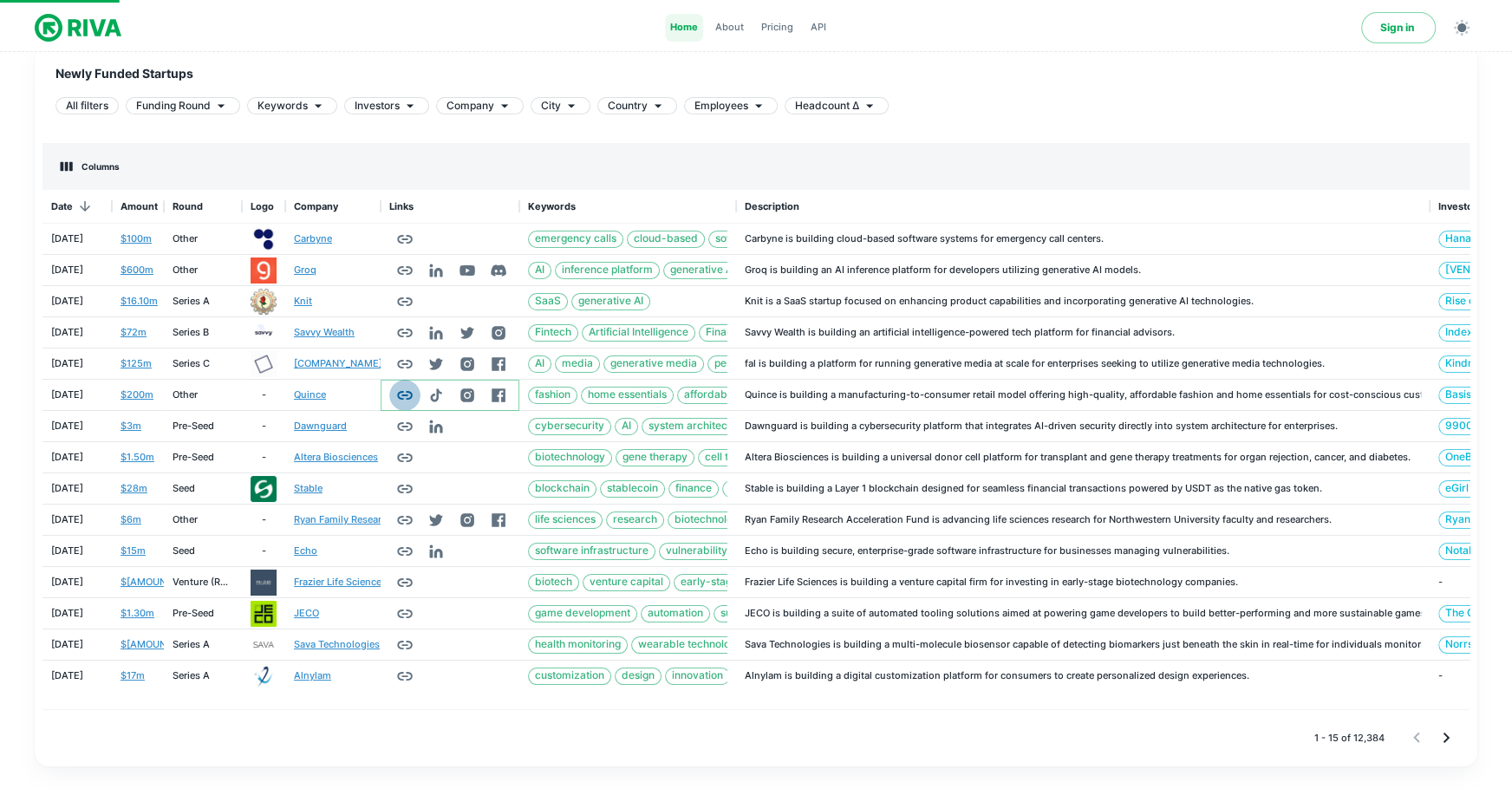 click 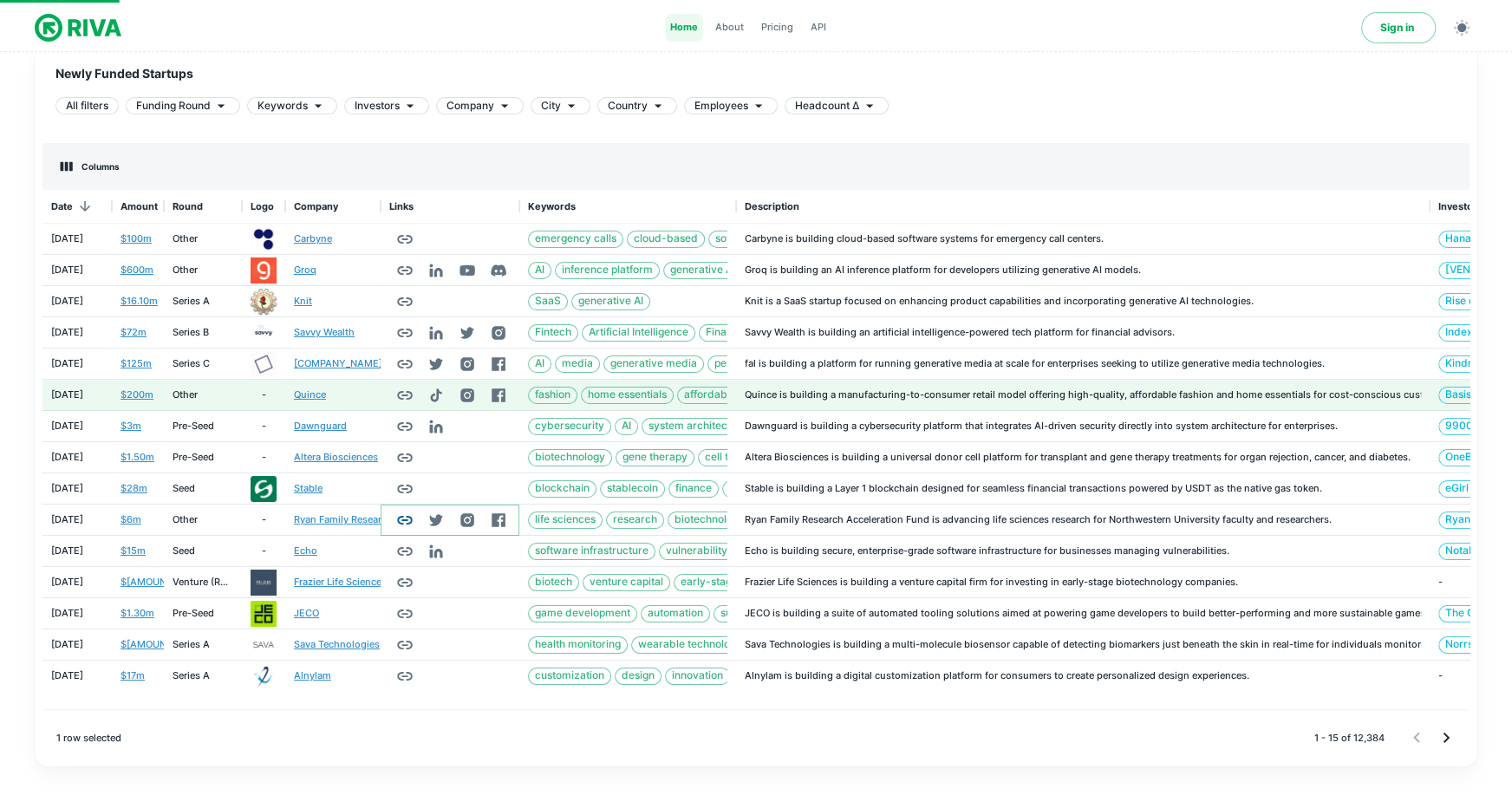 click 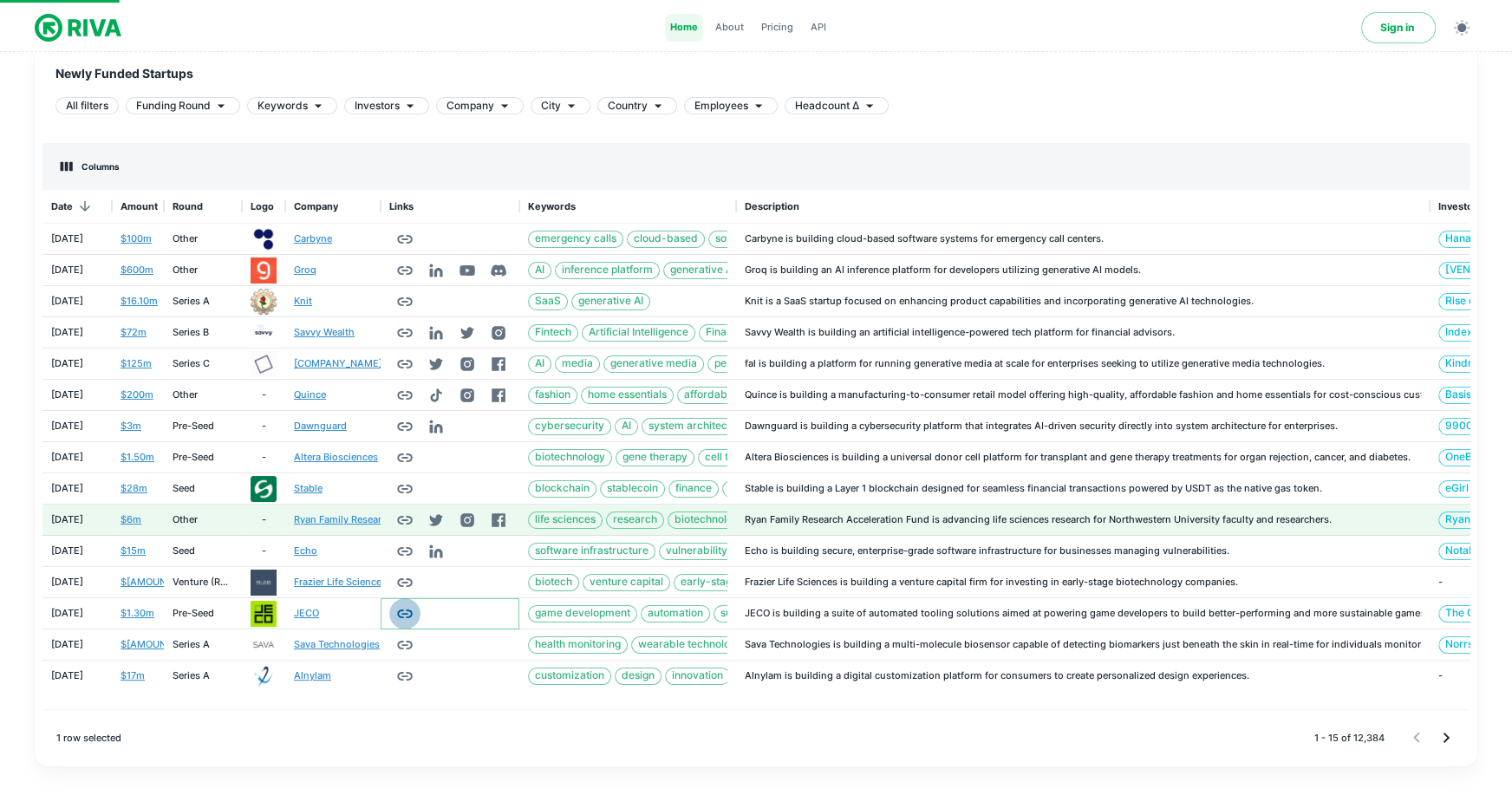 click 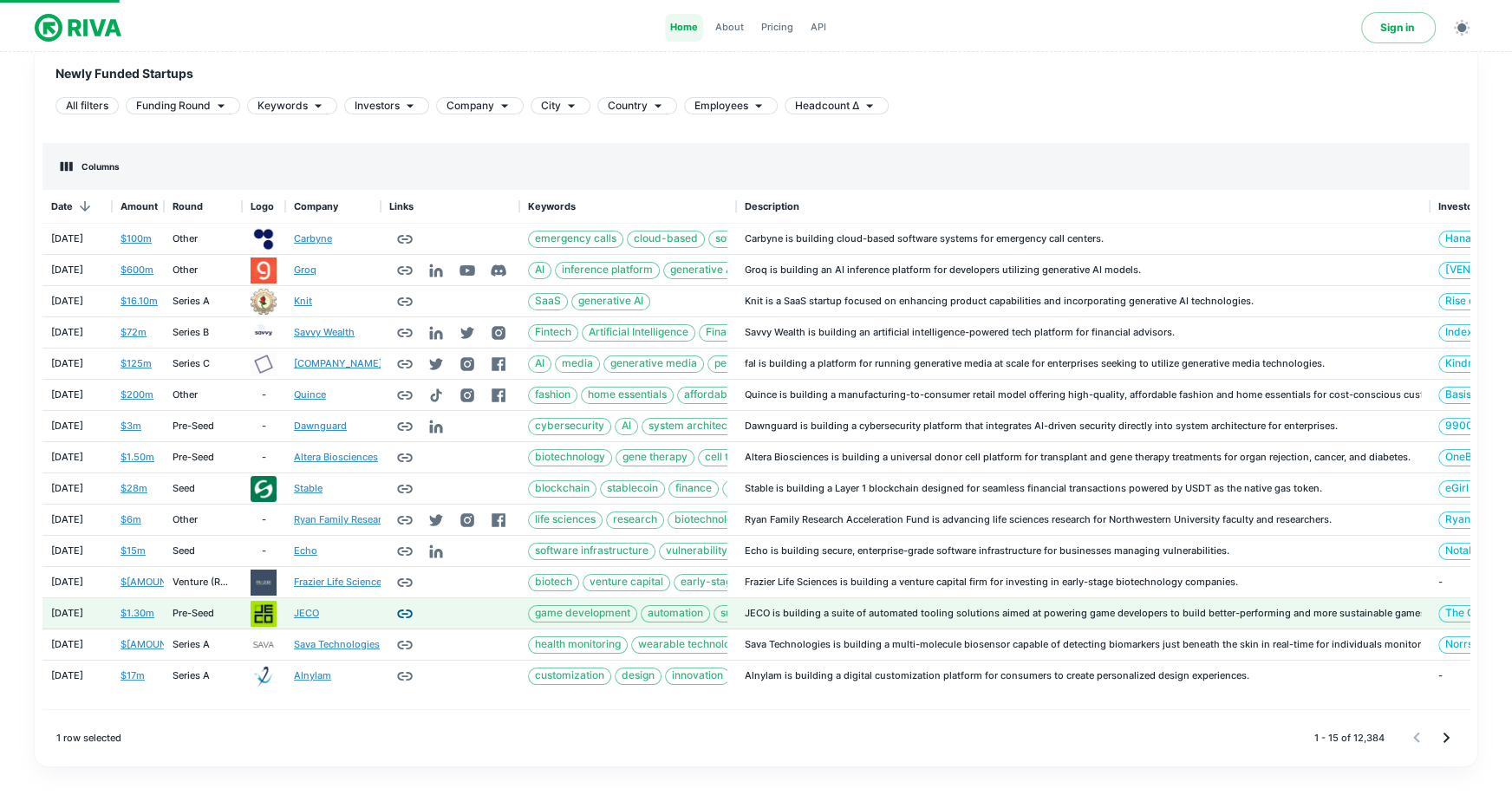 click 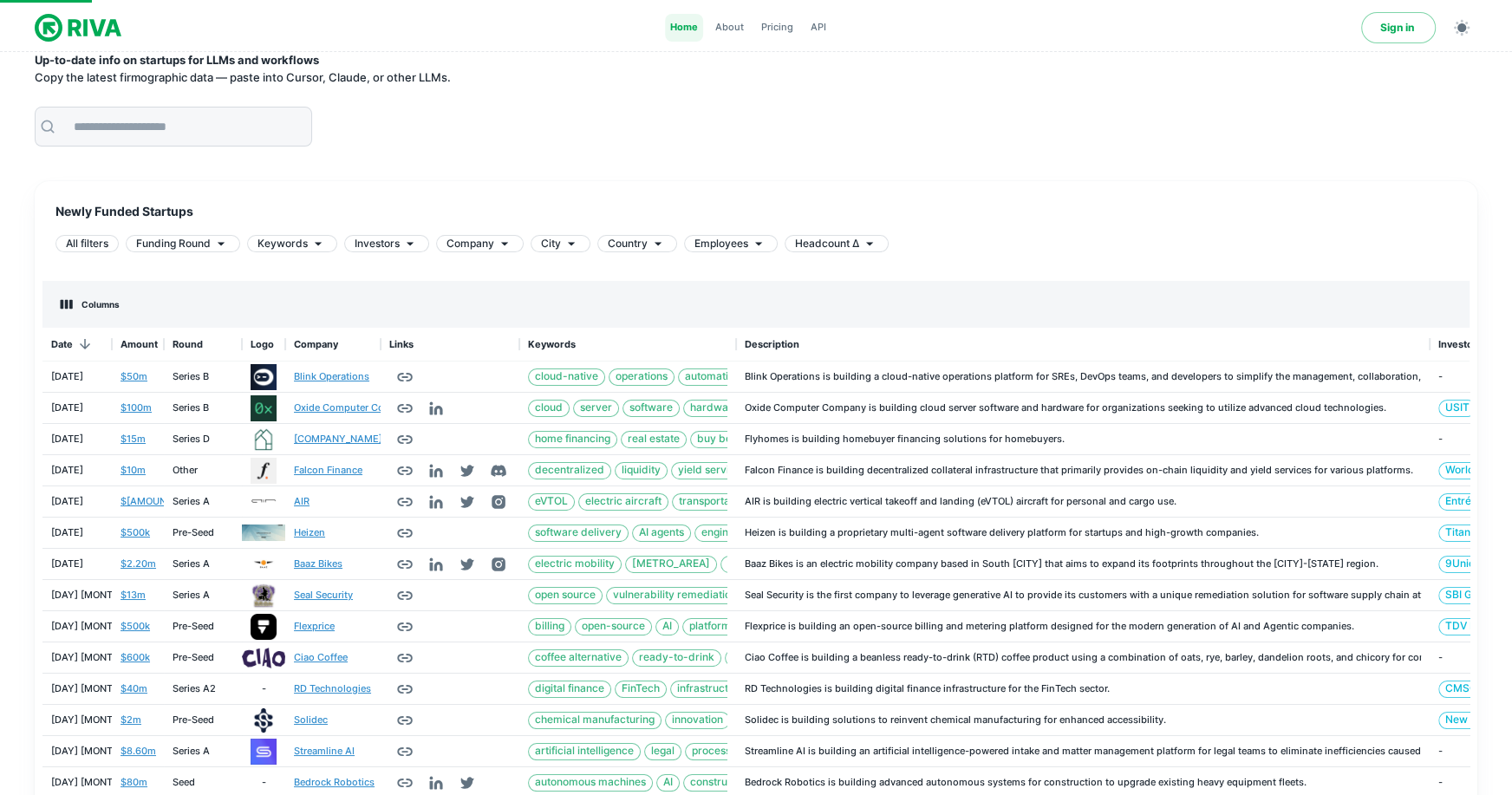 scroll, scrollTop: 0, scrollLeft: 0, axis: both 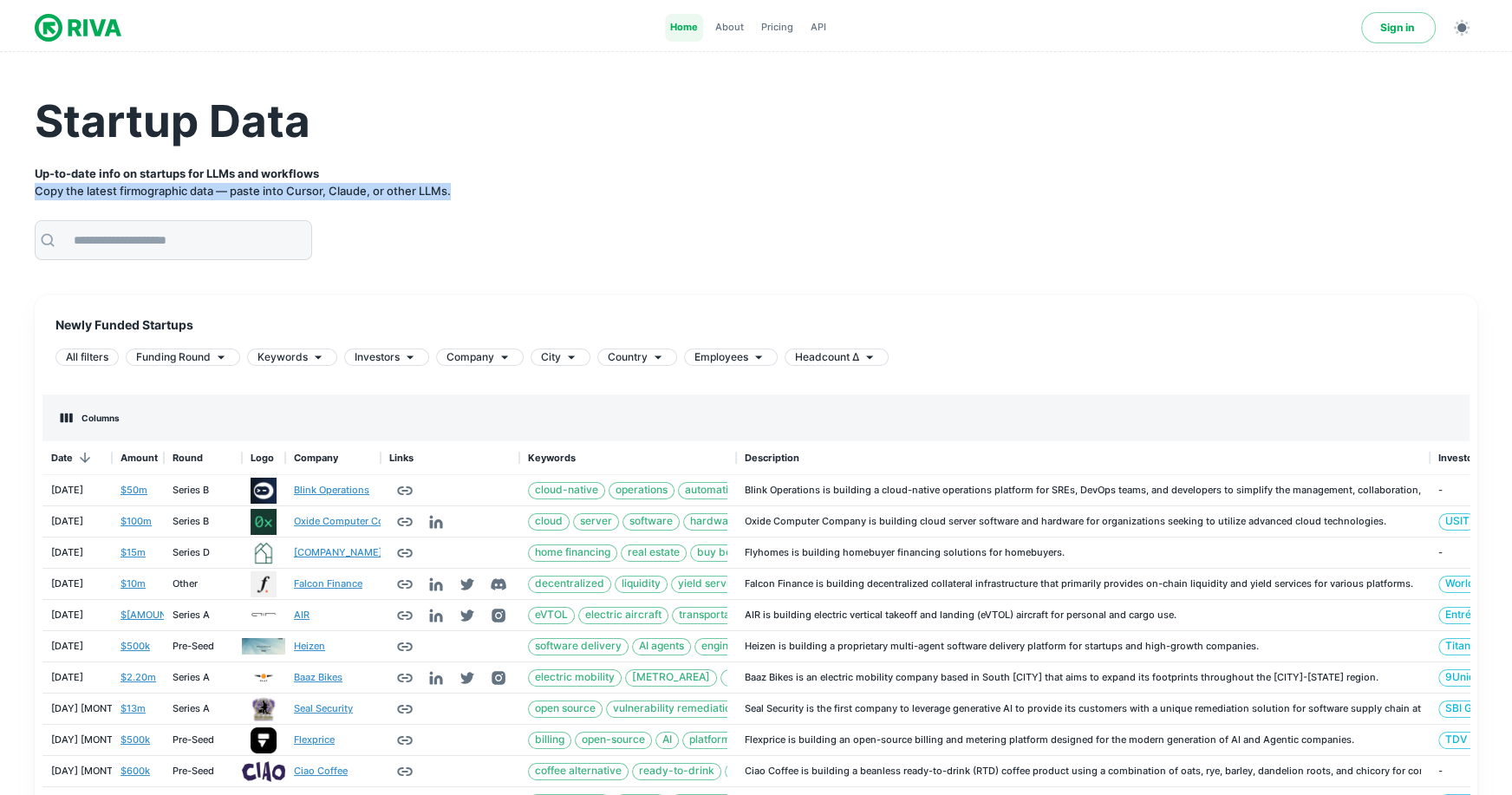 drag, startPoint x: 31, startPoint y: 189, endPoint x: 474, endPoint y: 195, distance: 443.04063 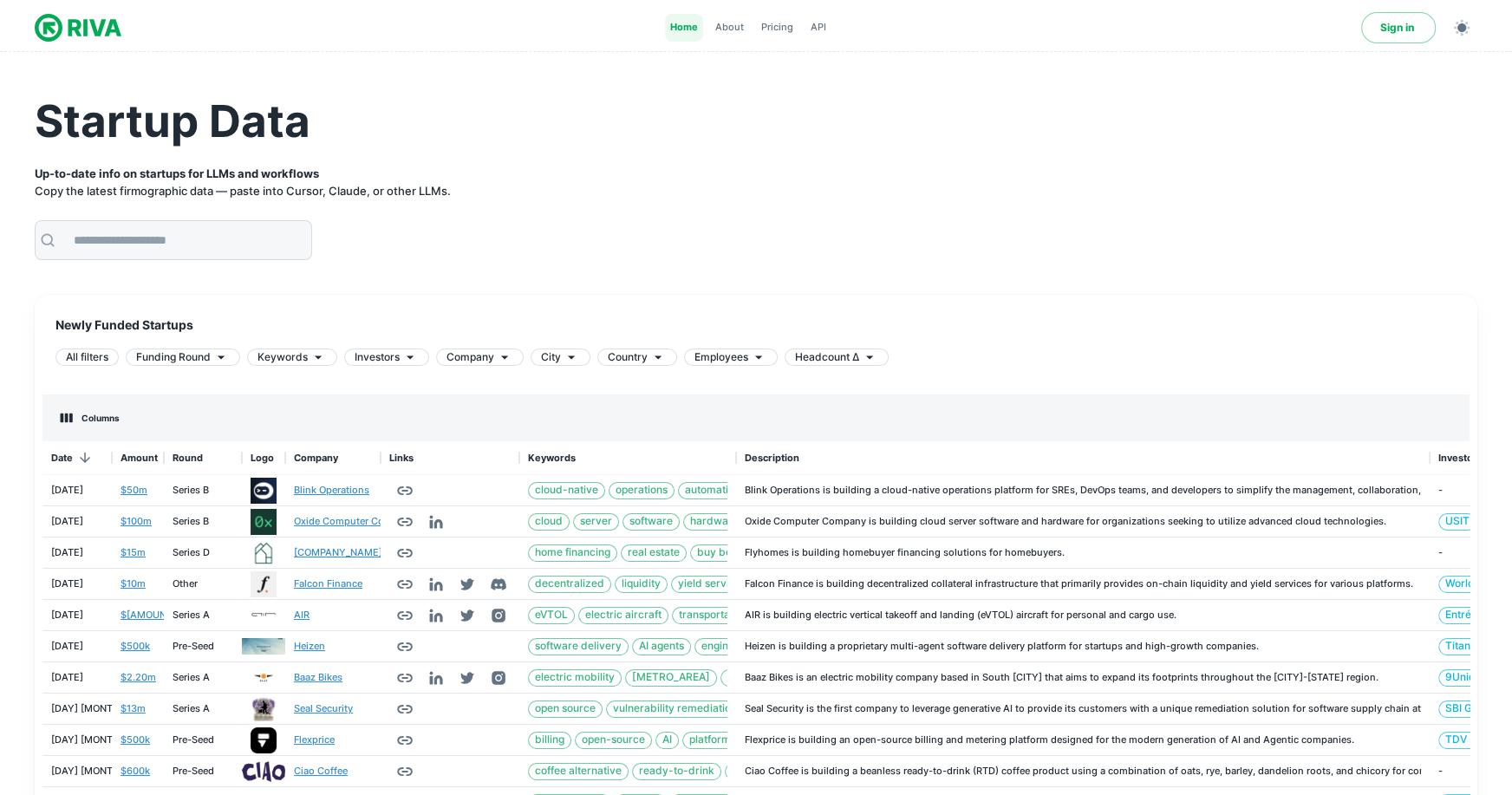 click on "Up-to-date info on startups for LLMs and workflows Copy the latest firmographic data — paste into Cursor, Claude, or other LLMs." at bounding box center [756, 182] 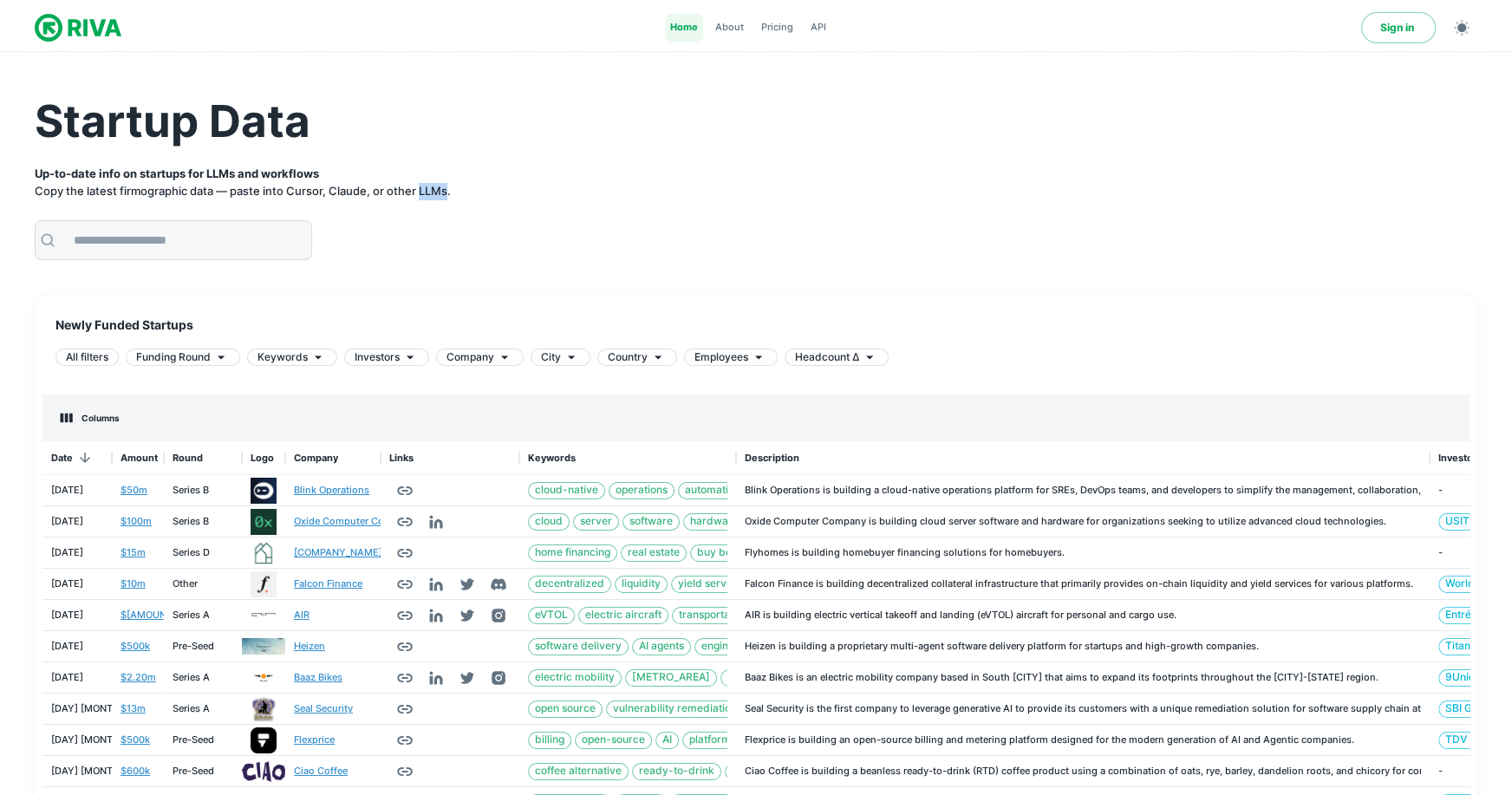click on "Up-to-date info on startups for LLMs and workflows Copy the latest firmographic data — paste into Cursor, Claude, or other LLMs." at bounding box center [756, 182] 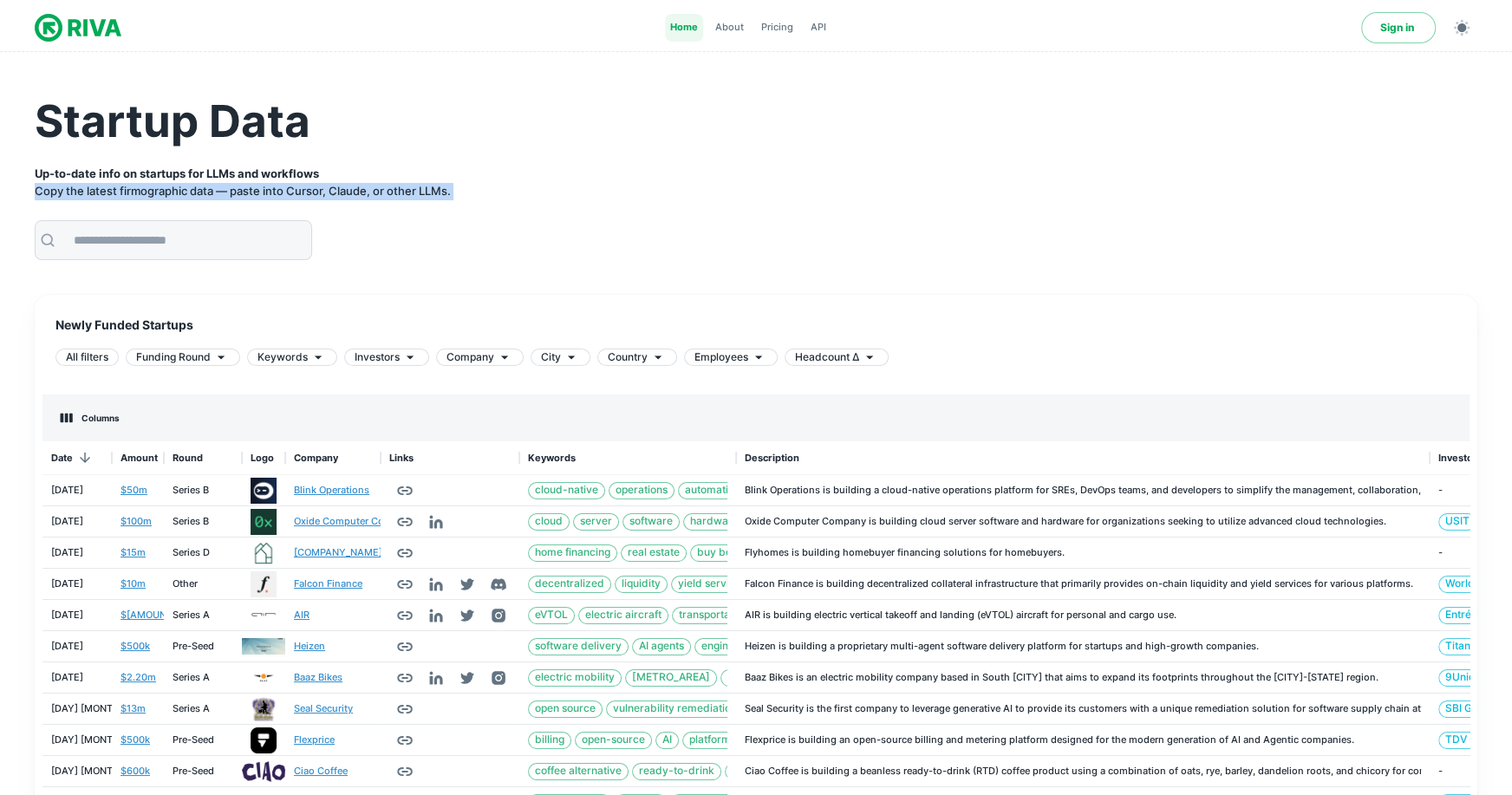 click on "Up-to-date info on startups for LLMs and workflows Copy the latest firmographic data — paste into Cursor, Claude, or other LLMs." at bounding box center (756, 182) 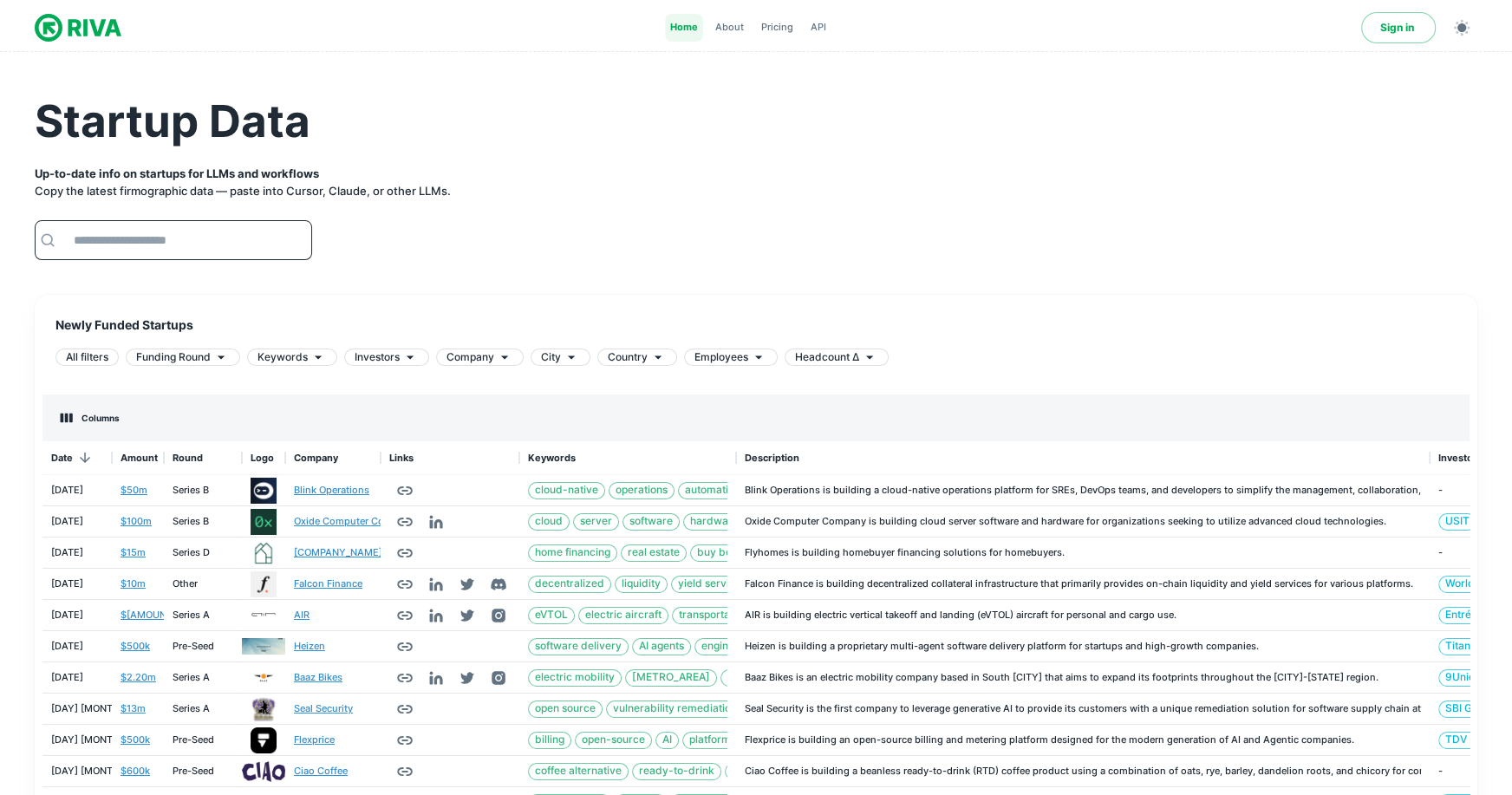 click at bounding box center [187, 240] 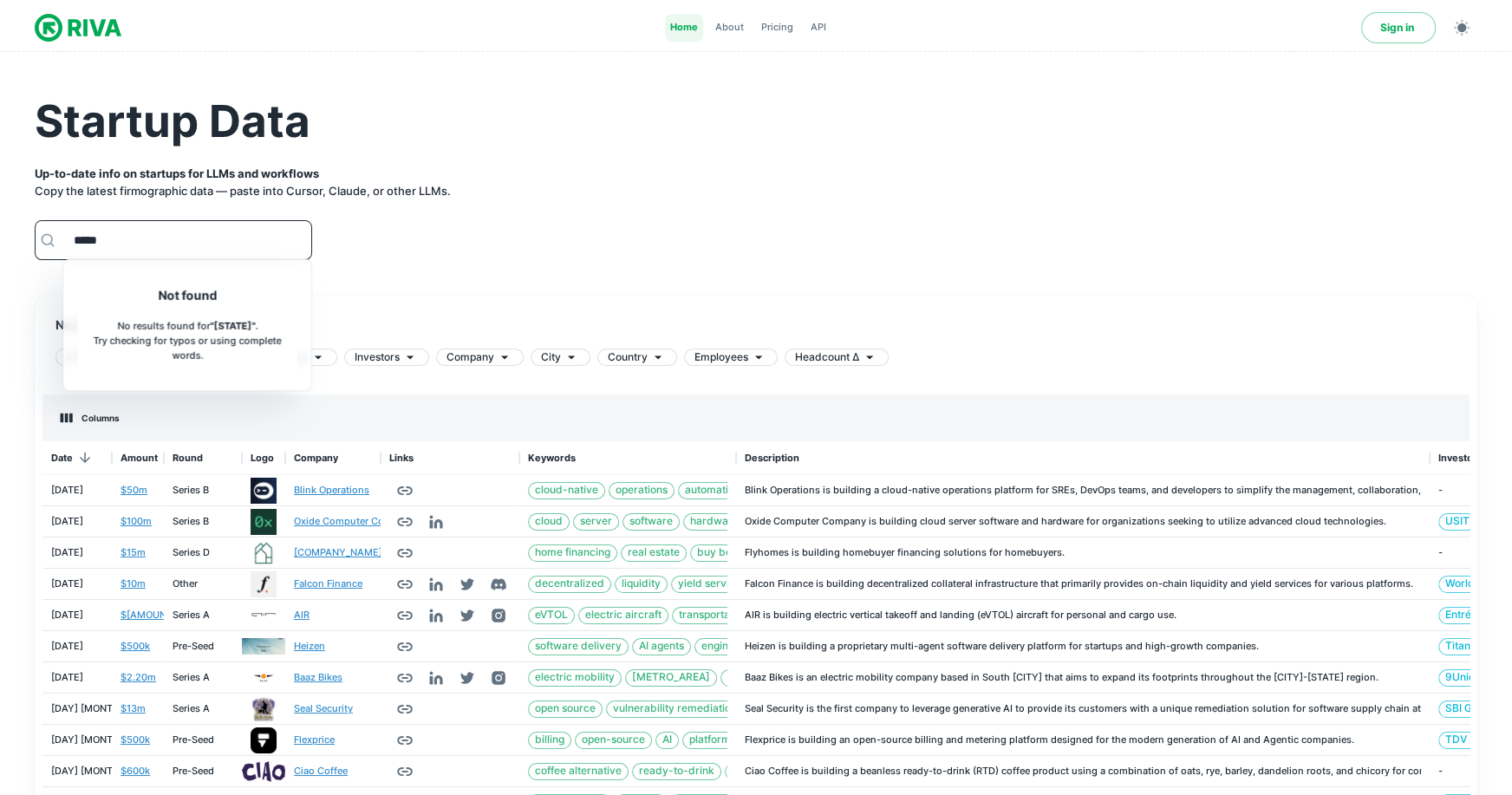 type on "******" 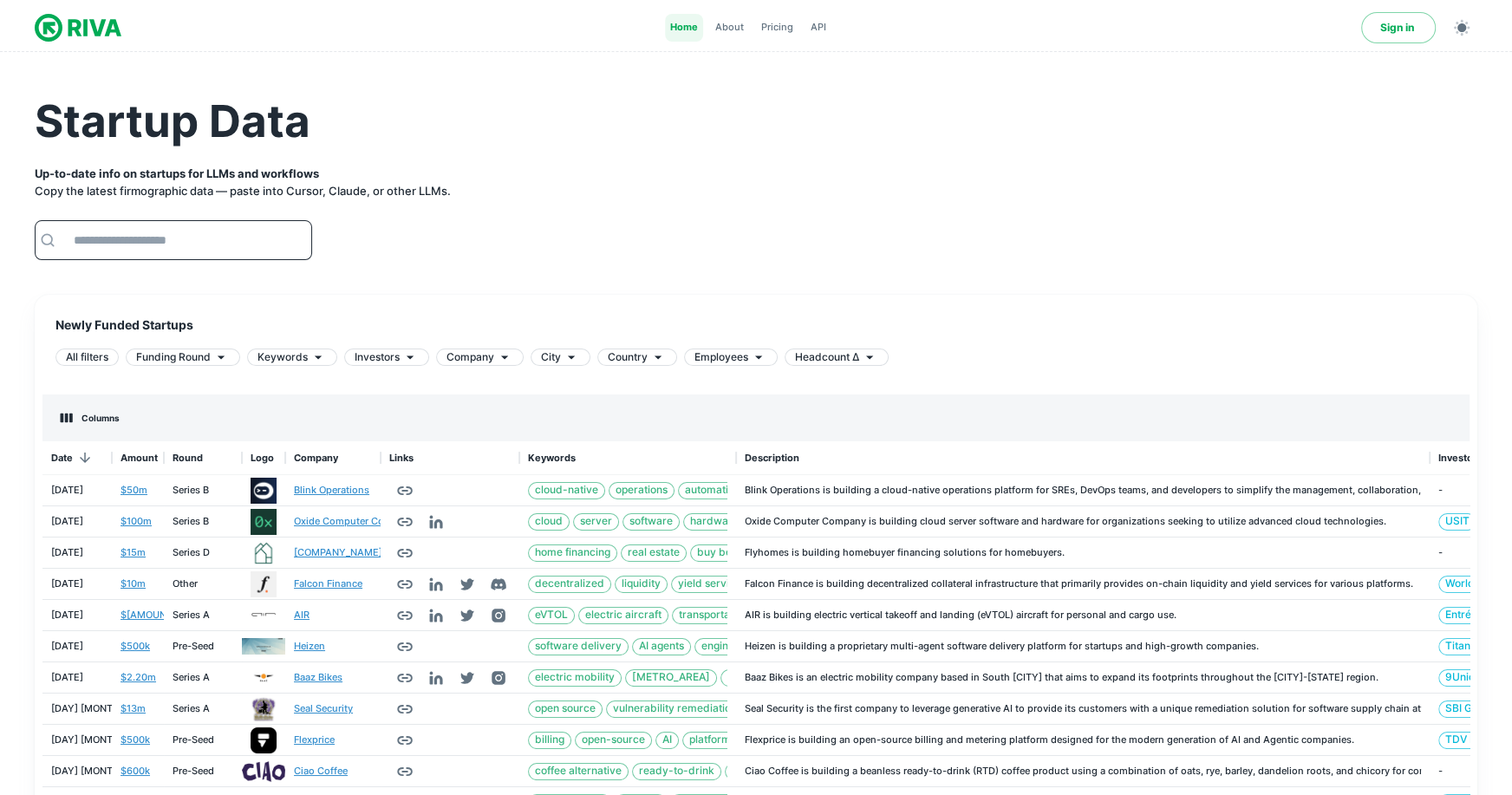type on "*" 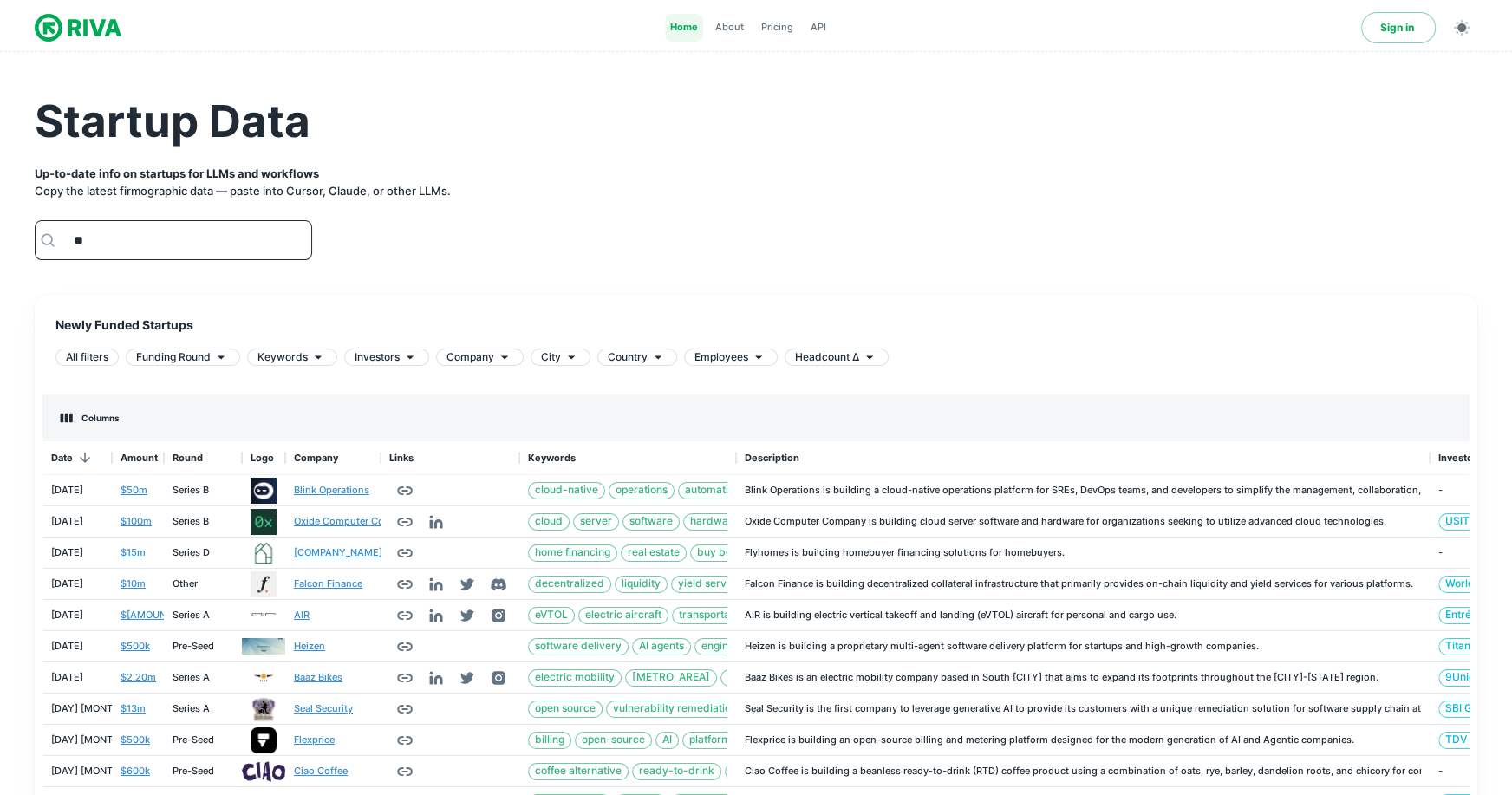 type on "***" 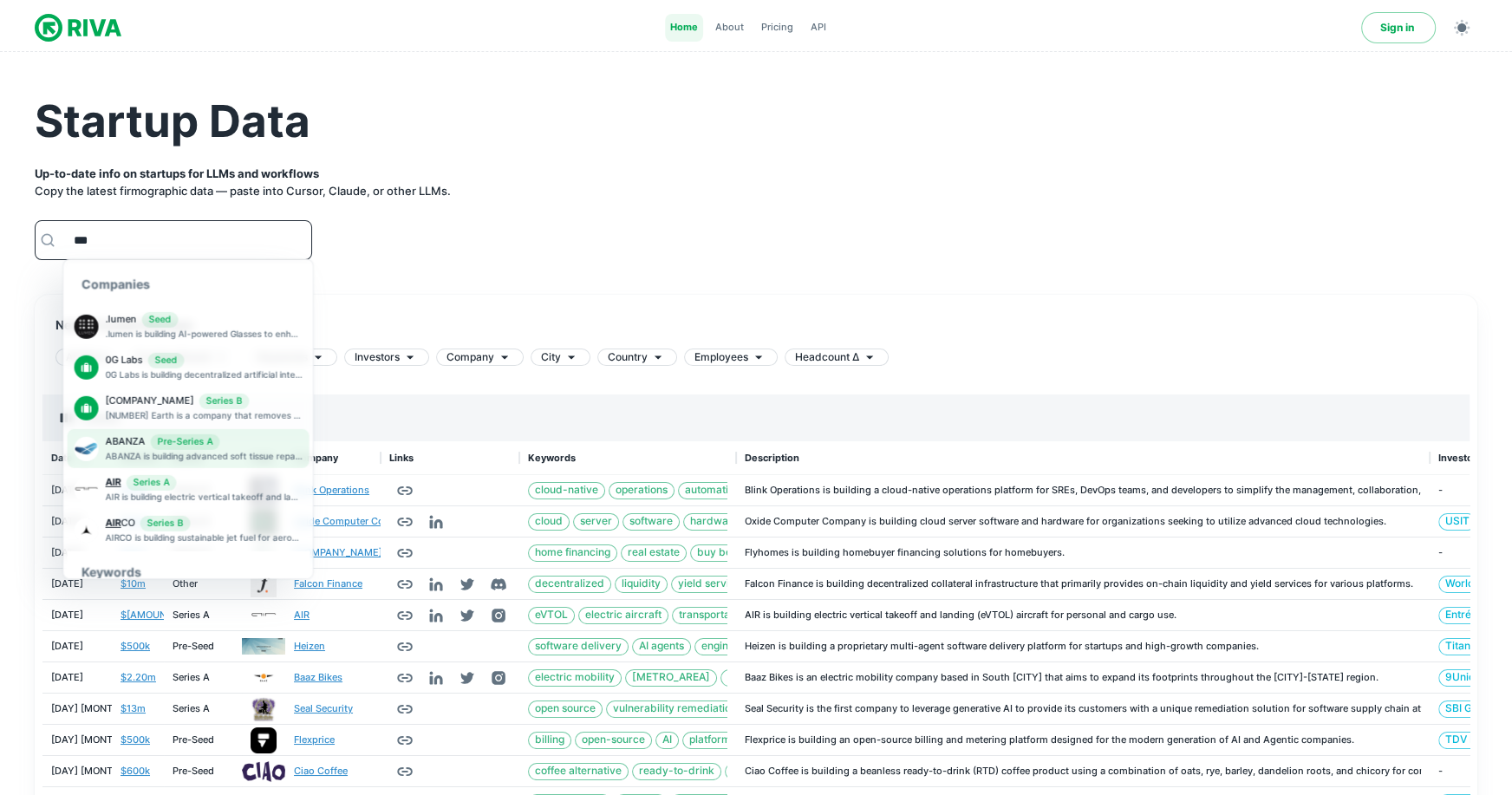click on "ABANZA is building advanced soft tissue repair solutions for healthcare professi ..." at bounding box center (204, 456) 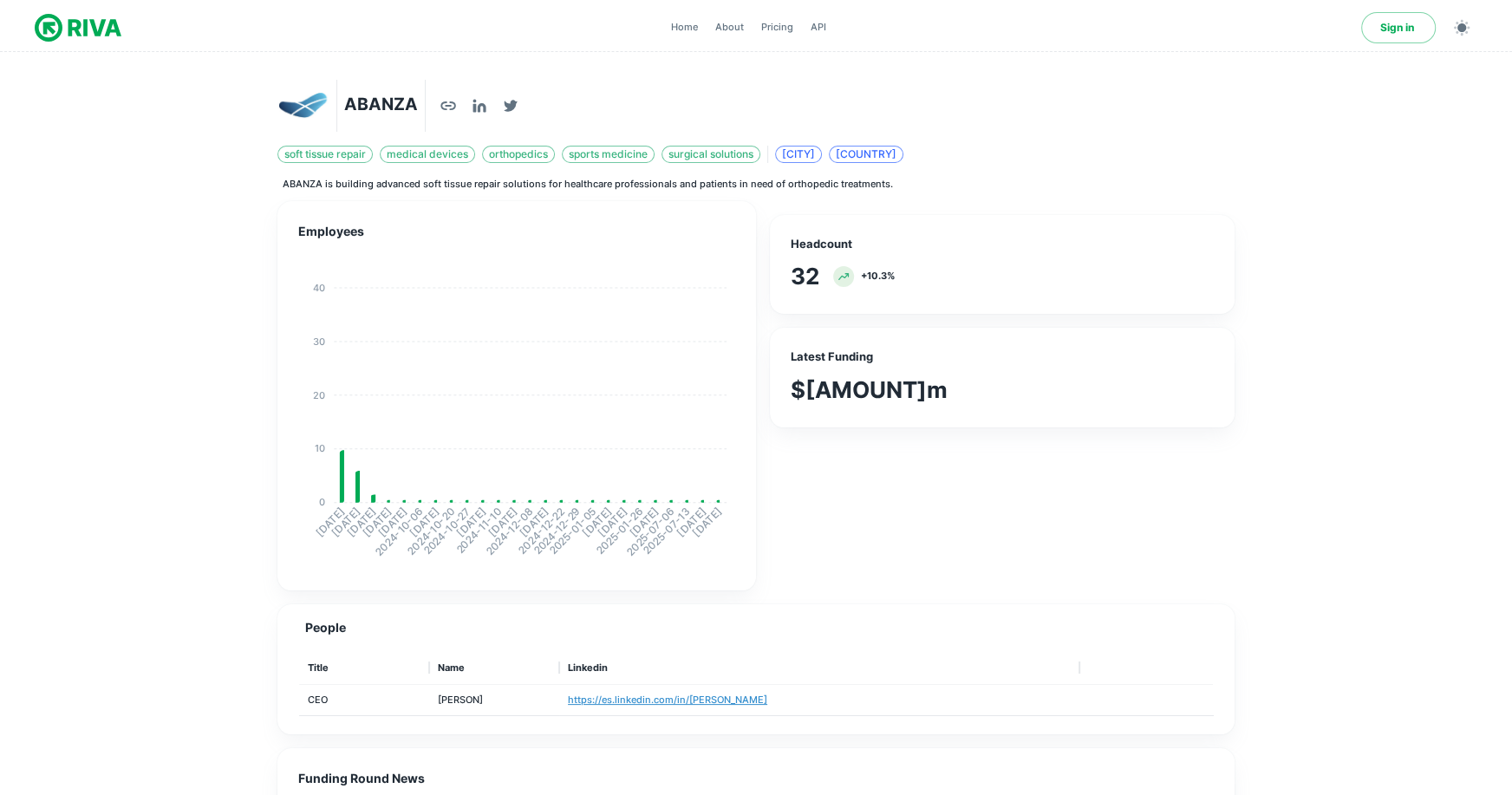scroll, scrollTop: 0, scrollLeft: 1, axis: horizontal 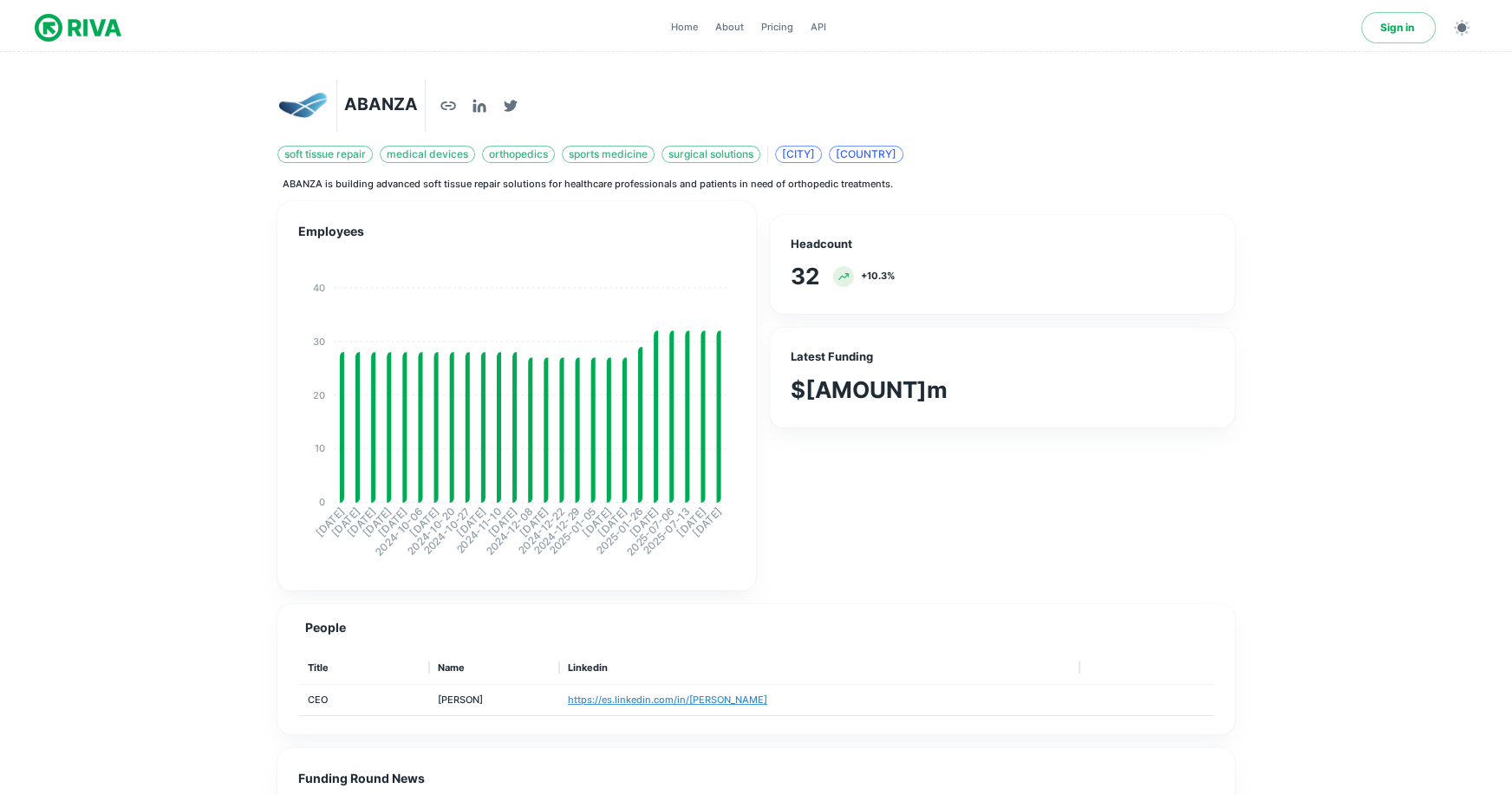 click at bounding box center (78, 28) 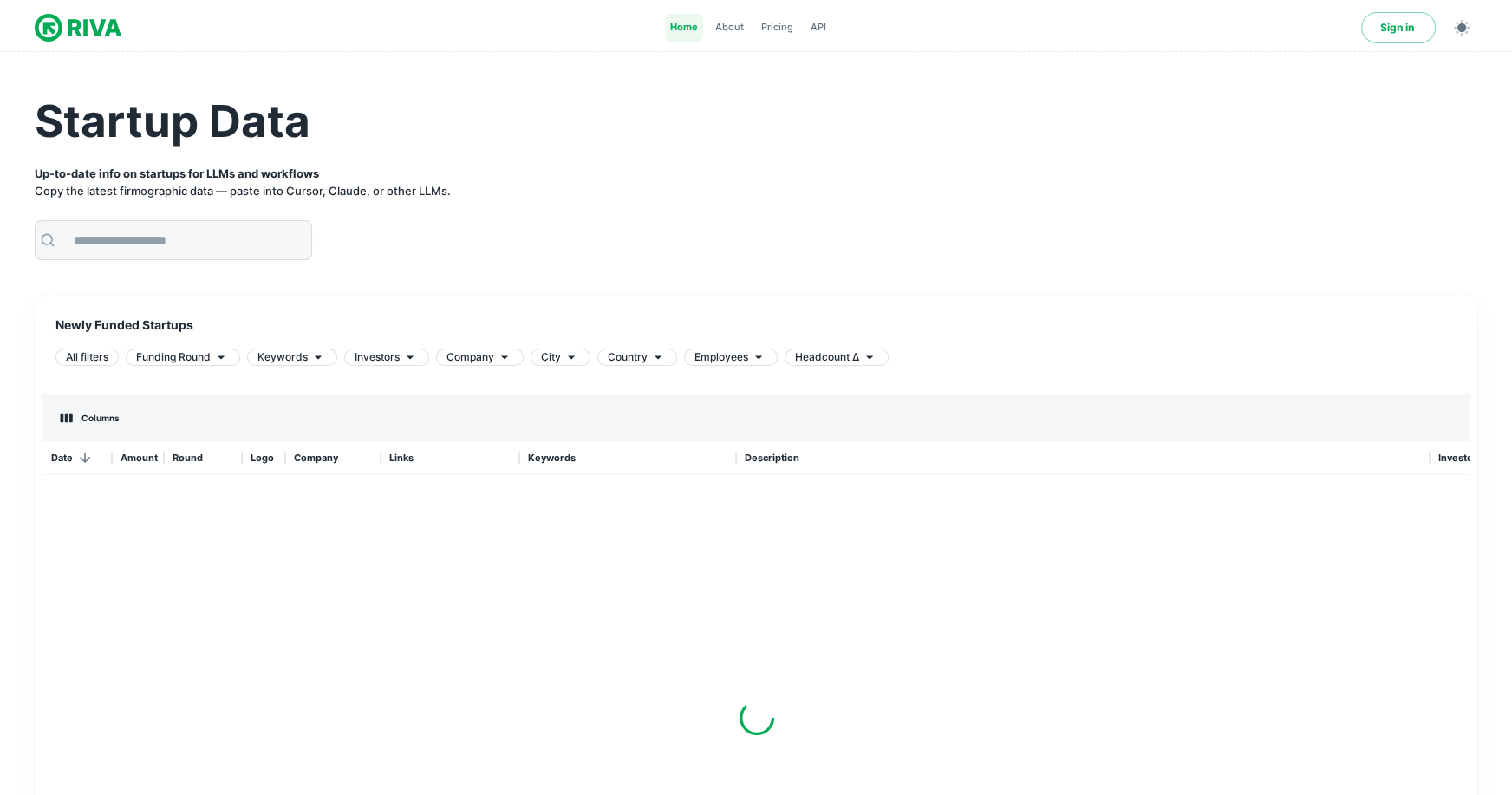scroll, scrollTop: 1, scrollLeft: 1, axis: both 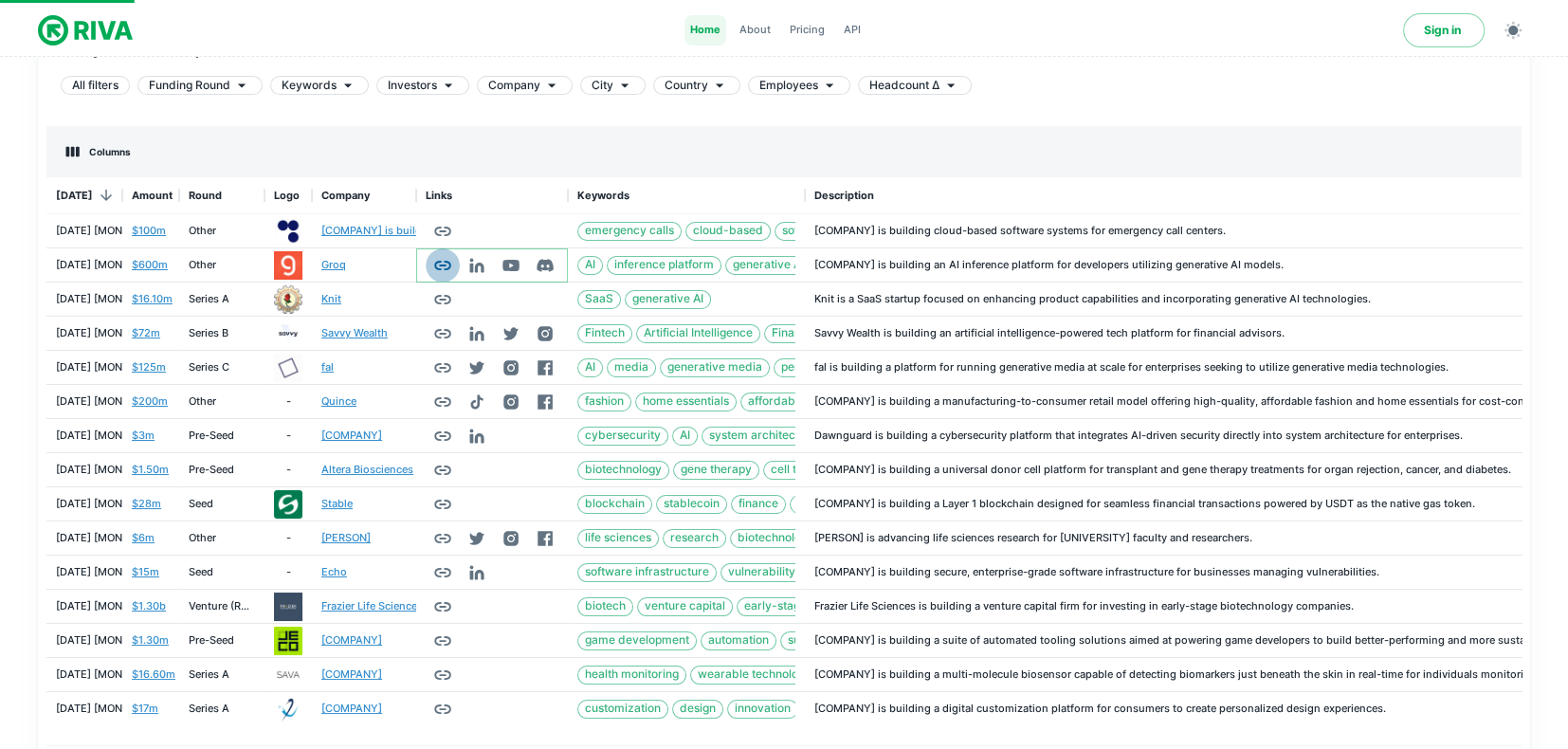 click 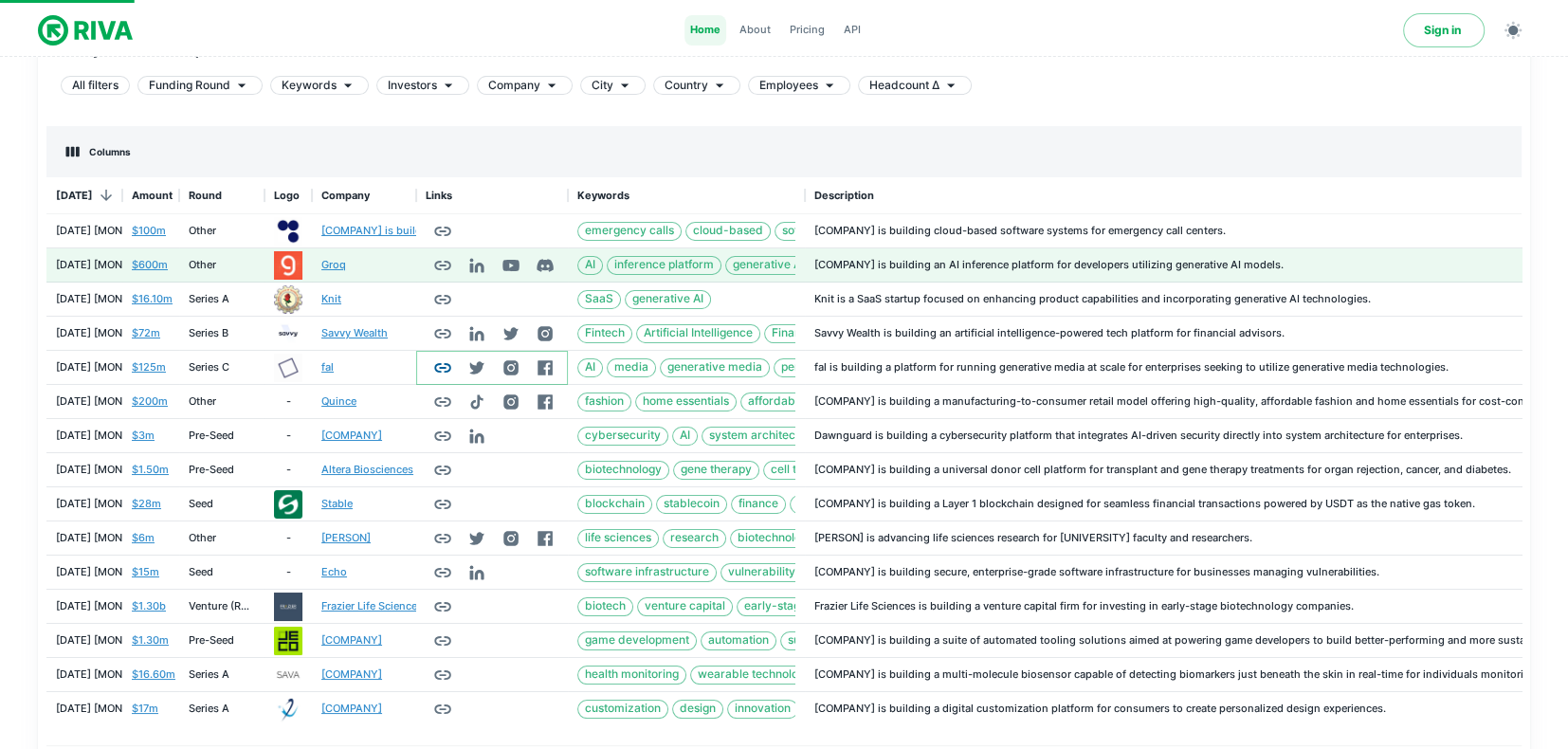 click 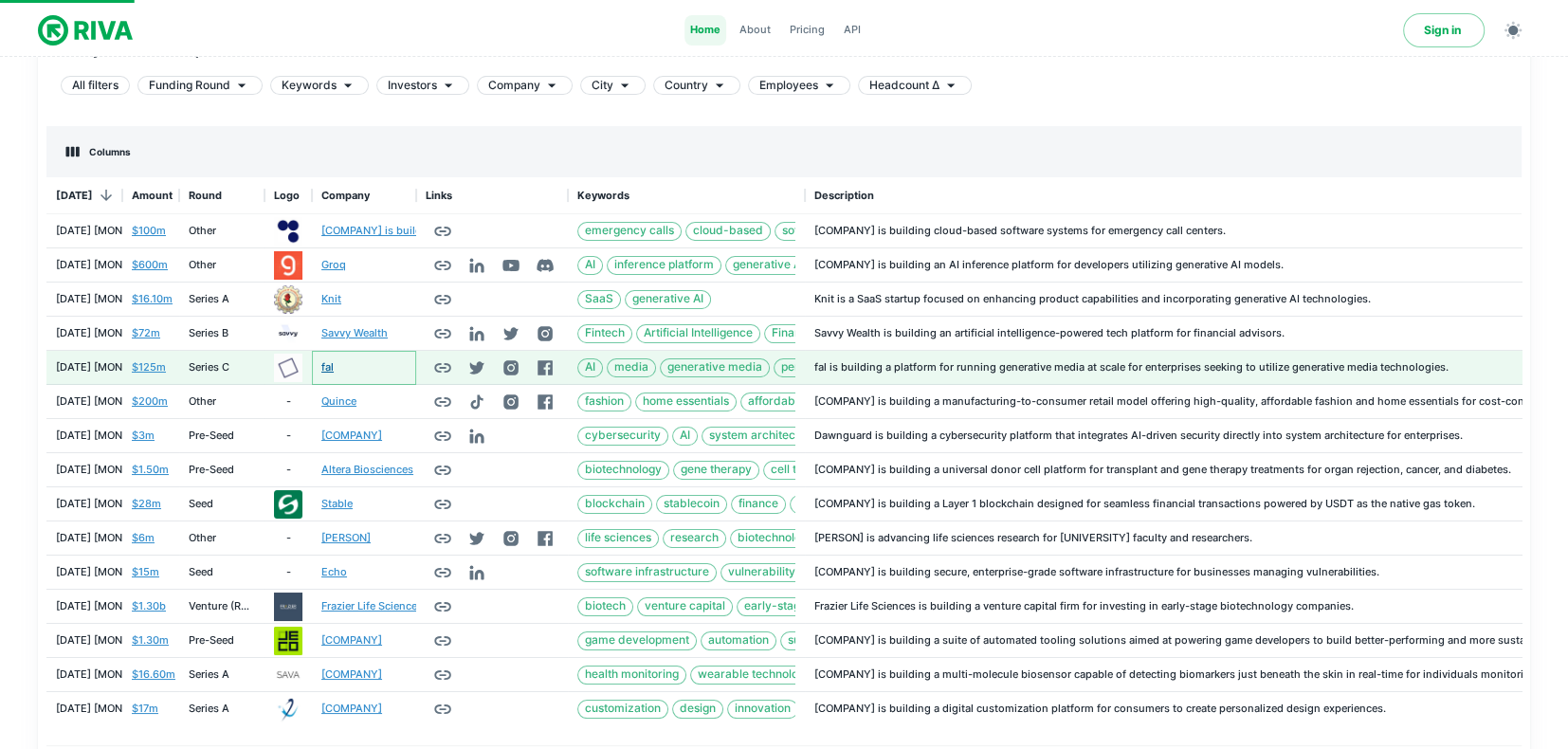 click on "fal" at bounding box center (327, 367) 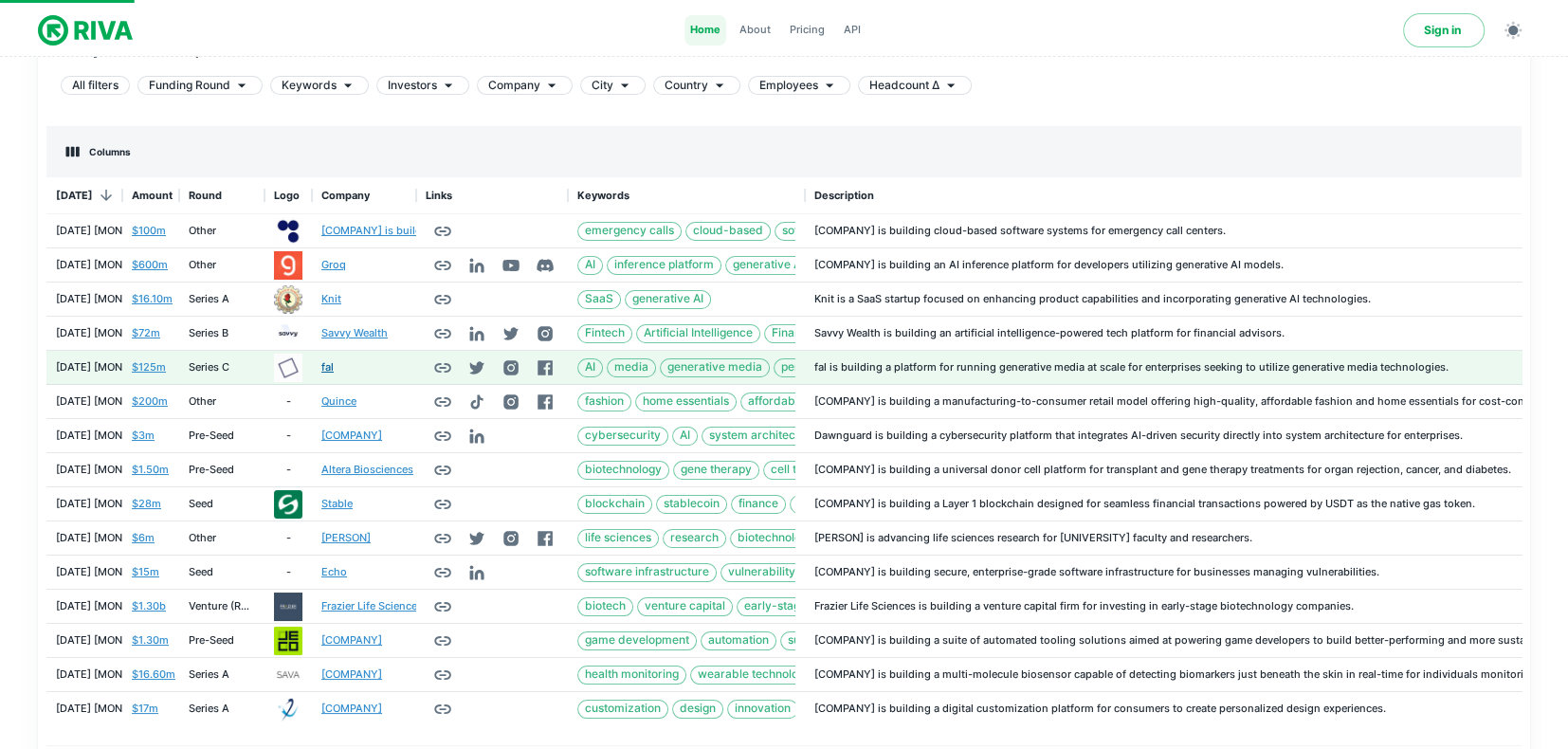 scroll, scrollTop: 0, scrollLeft: 0, axis: both 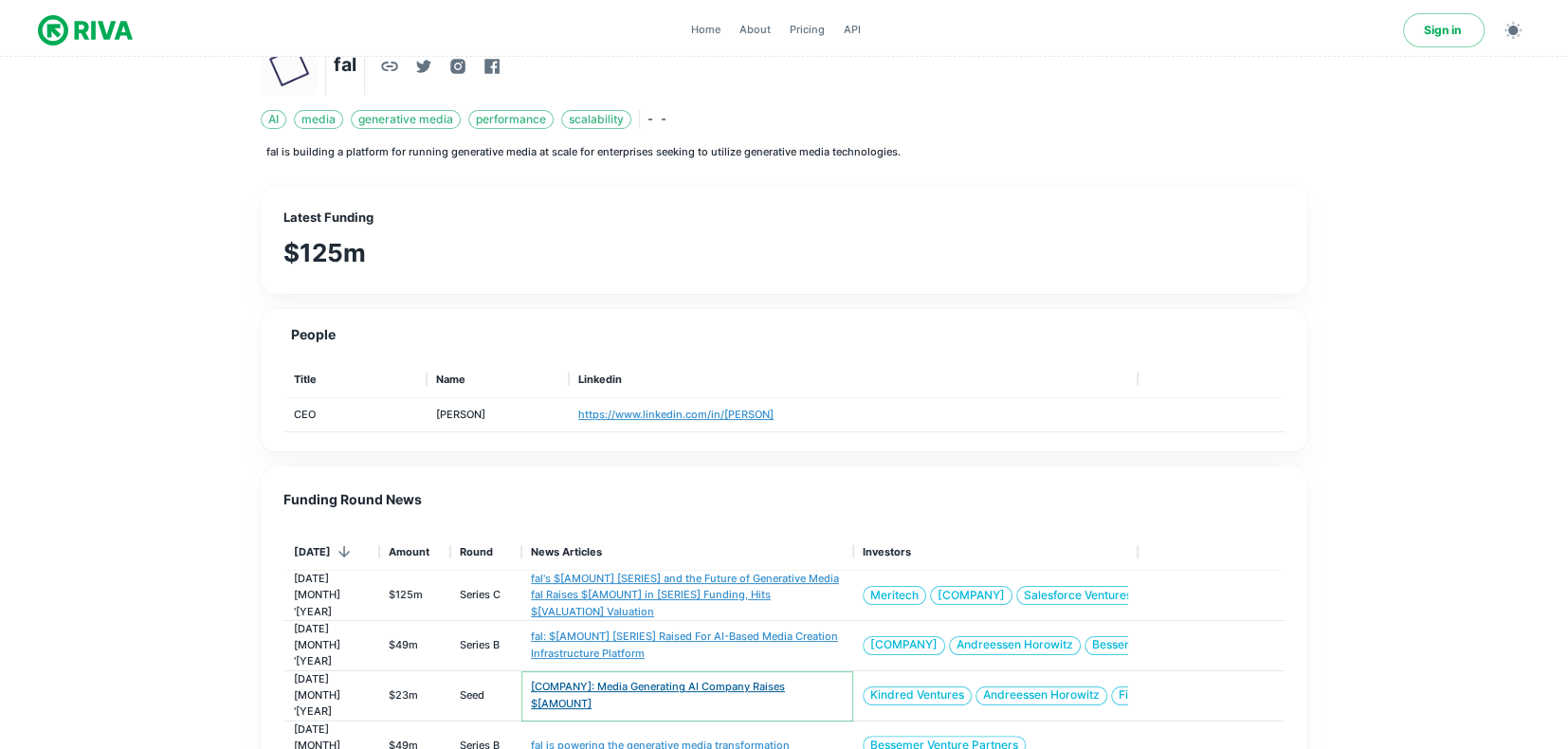 click on "fal: Media Generating AI Company Raises $23 Million" at bounding box center [658, 694] 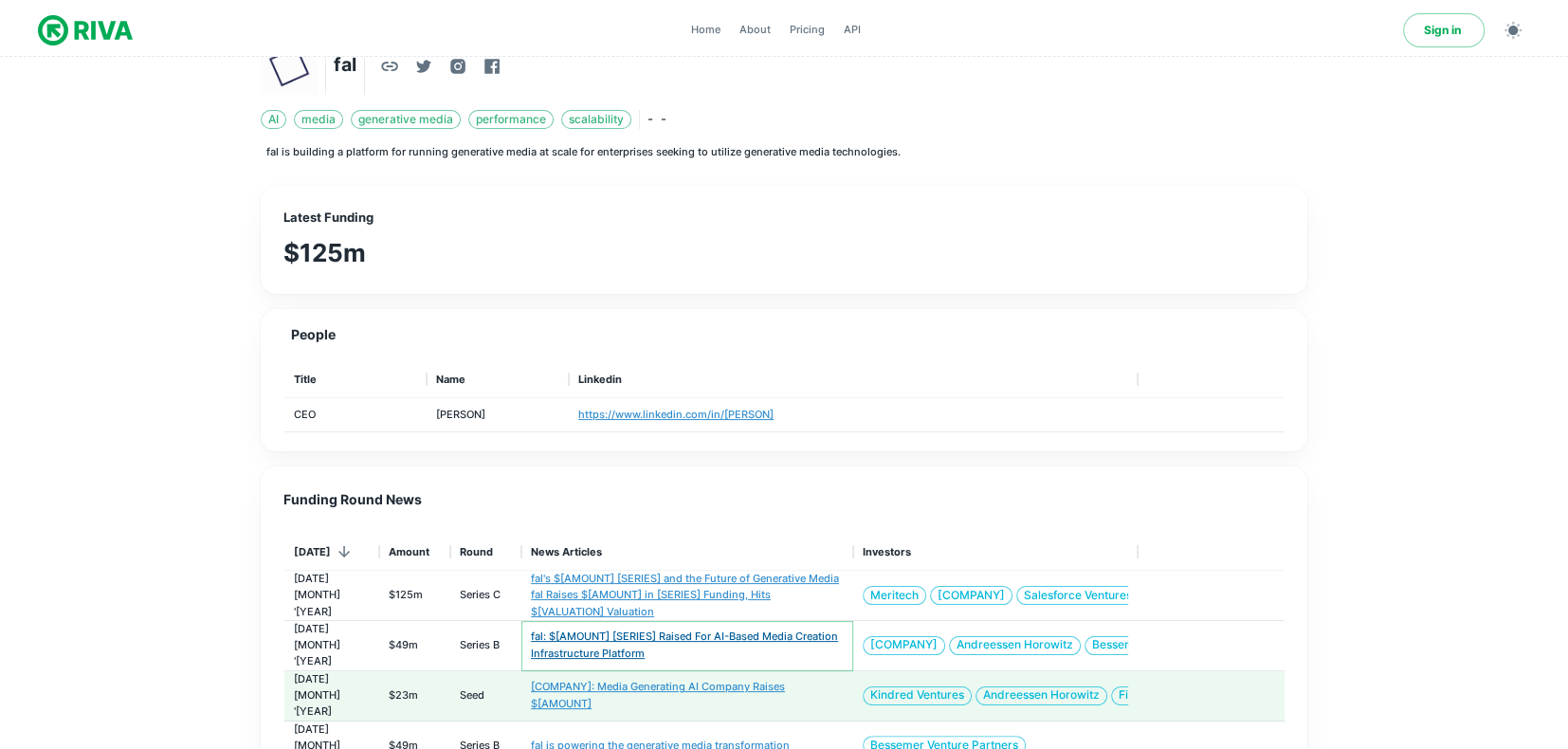click on "fal: $49 Million (Series B) Raised For AI-Based Media Creation Infrastructure Platform" at bounding box center (684, 644) 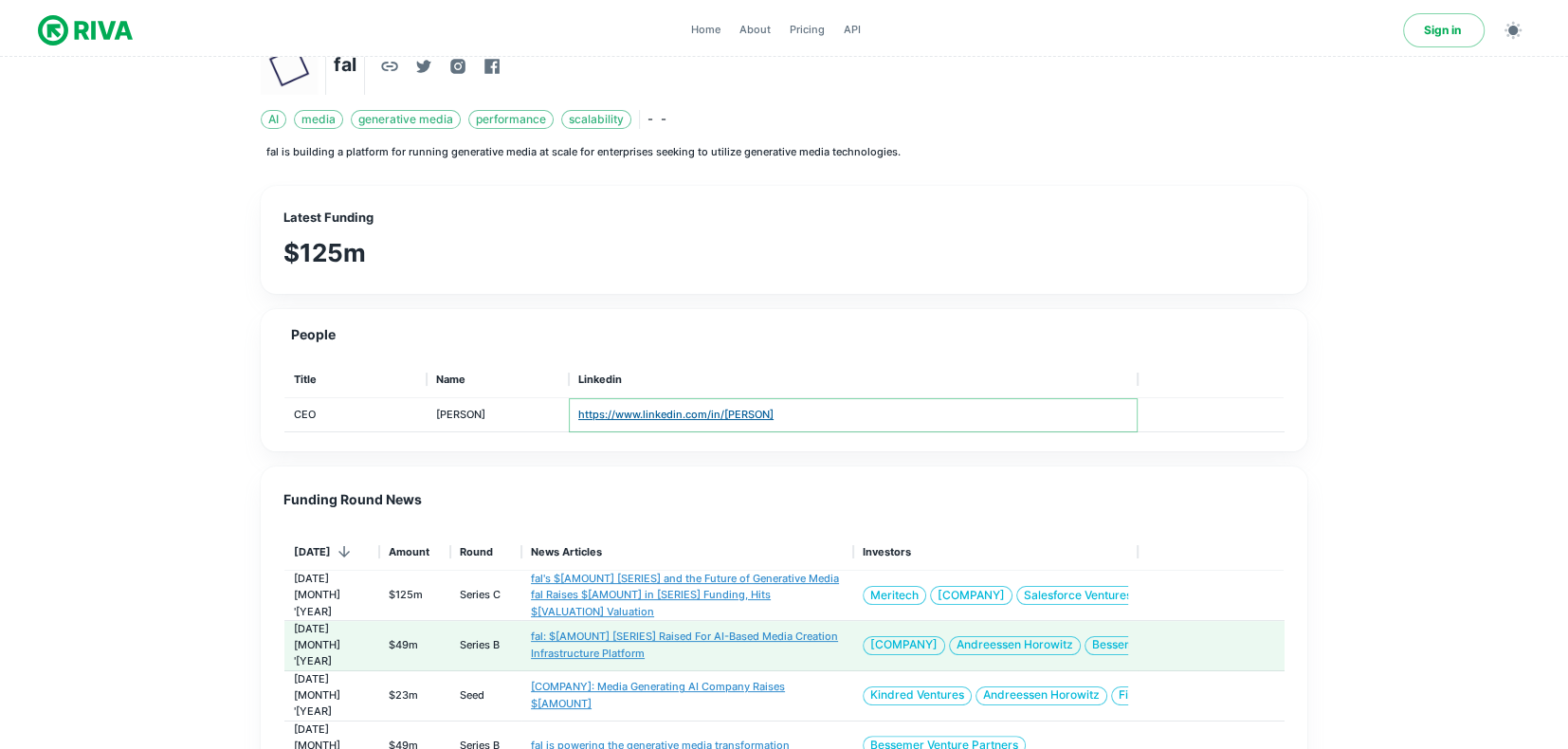 click on "https://www.linkedin.com/in/burkaygur" at bounding box center (676, 414) 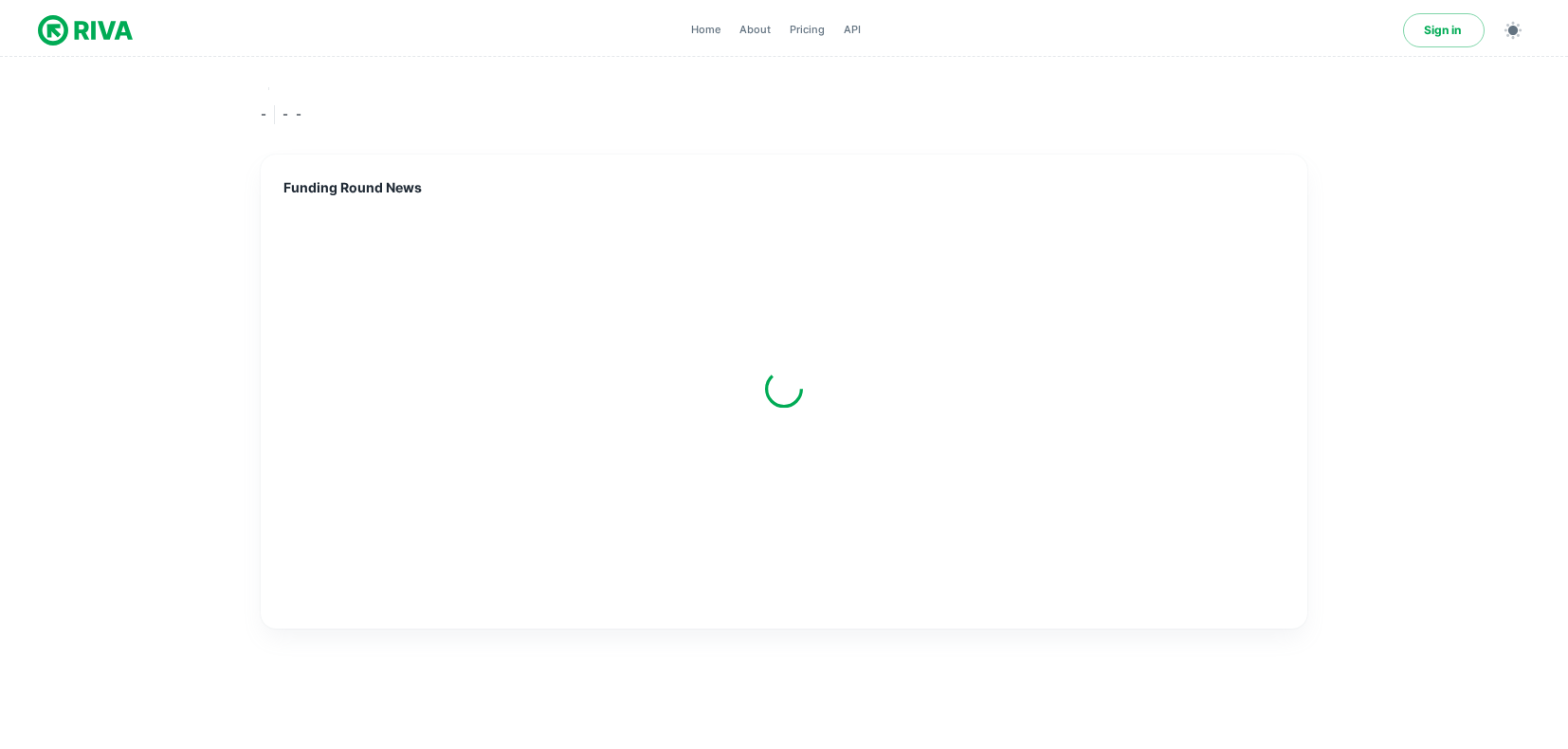 scroll, scrollTop: 0, scrollLeft: 0, axis: both 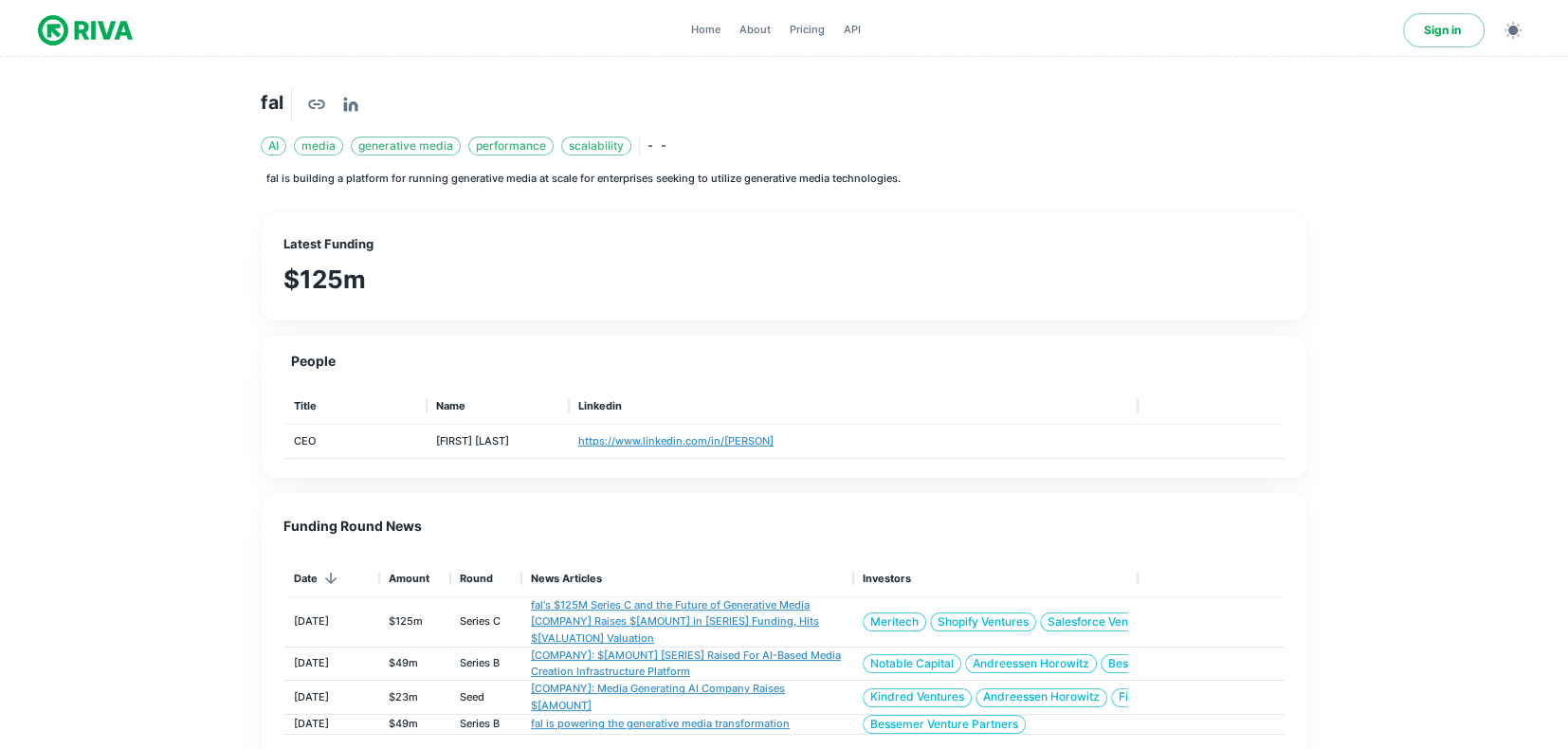 click at bounding box center [85, 30] 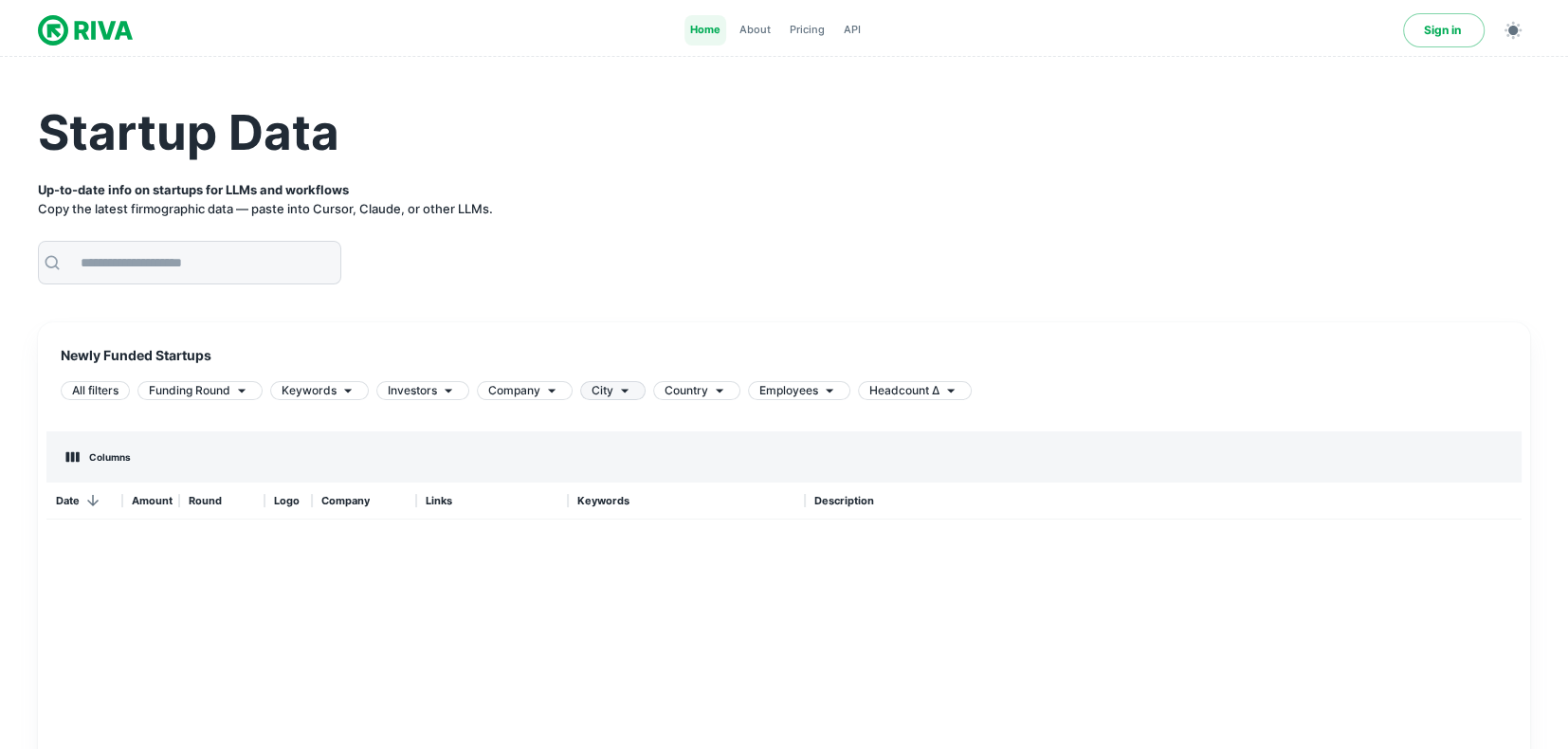 scroll, scrollTop: 1, scrollLeft: 1, axis: both 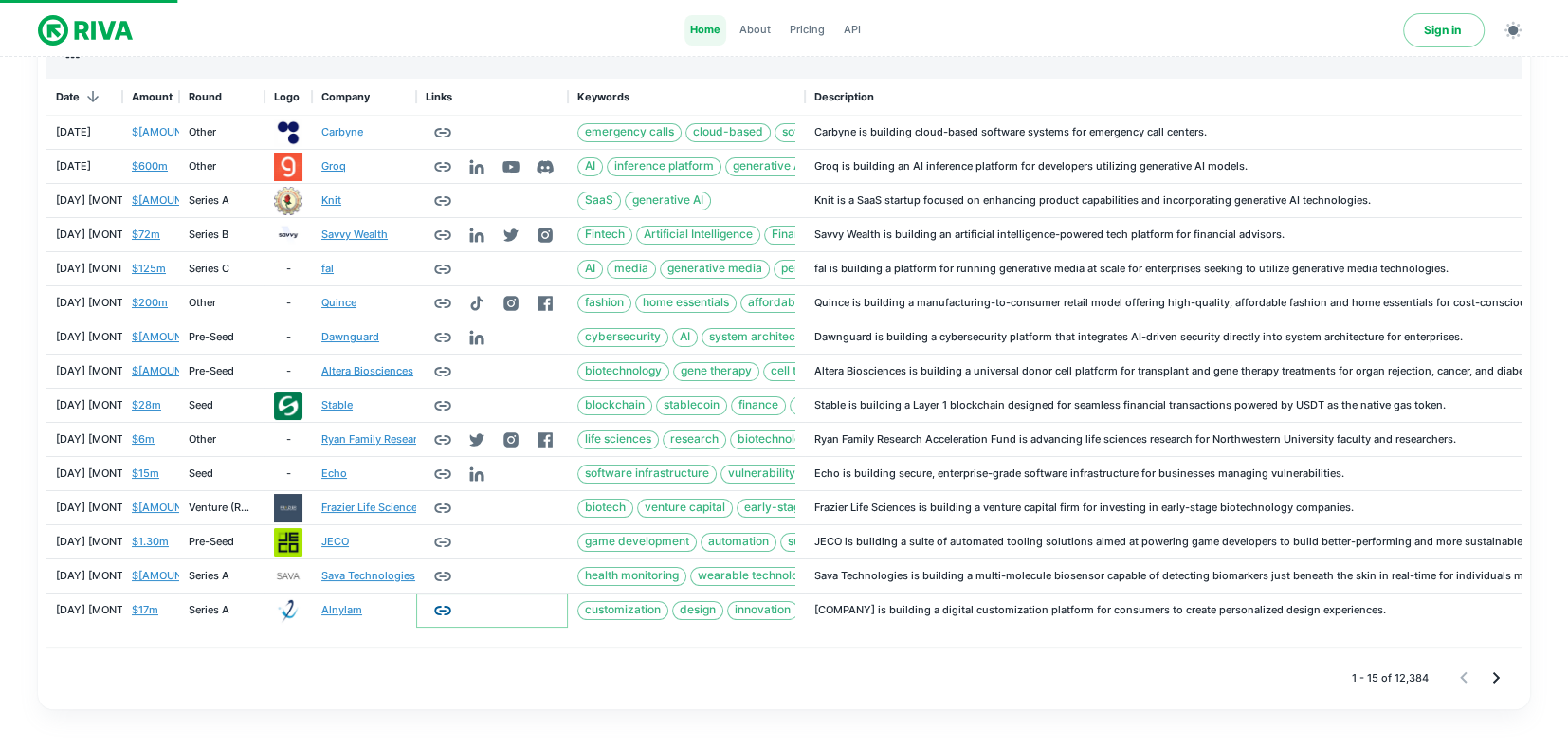 click 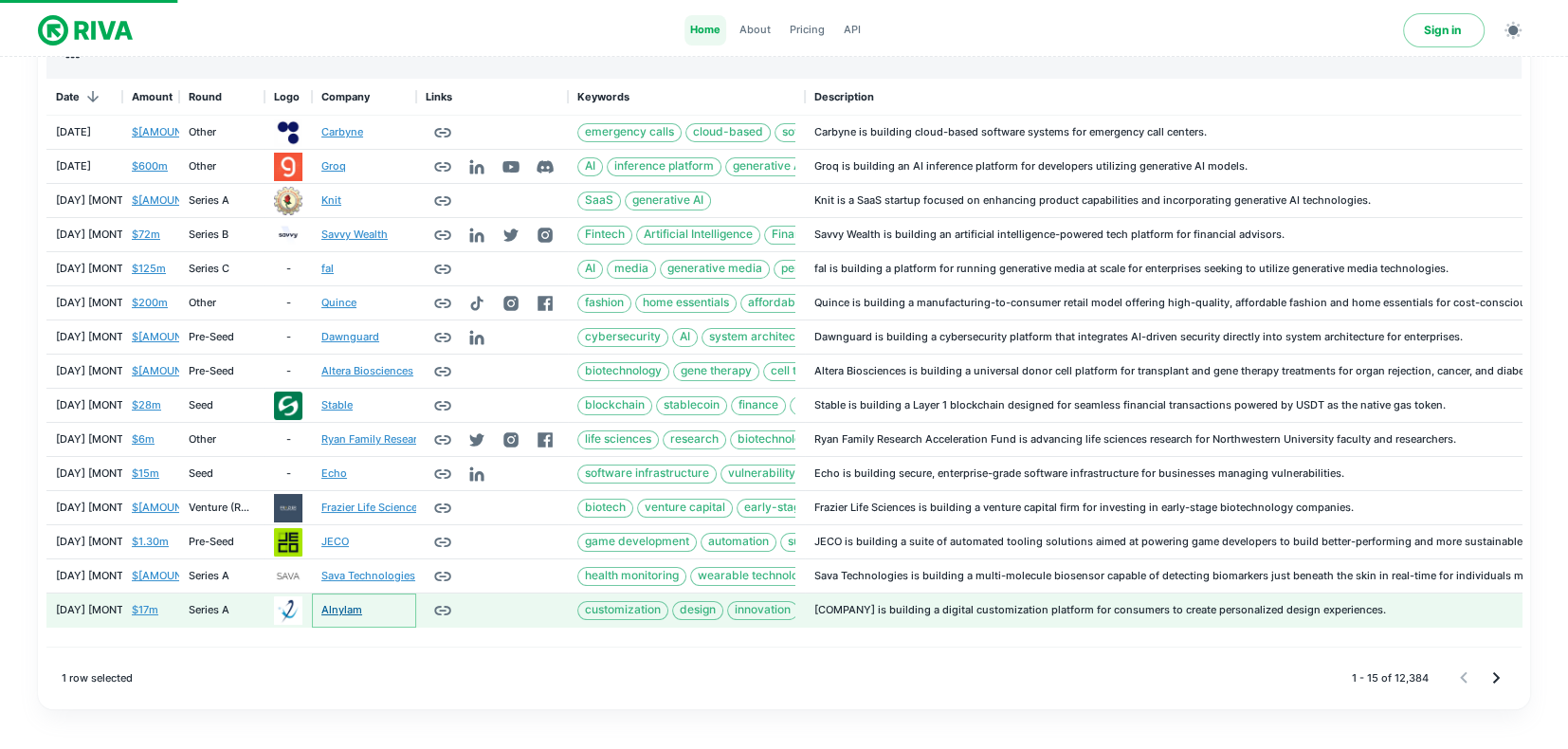 click on "Alnylam" at bounding box center [341, 610] 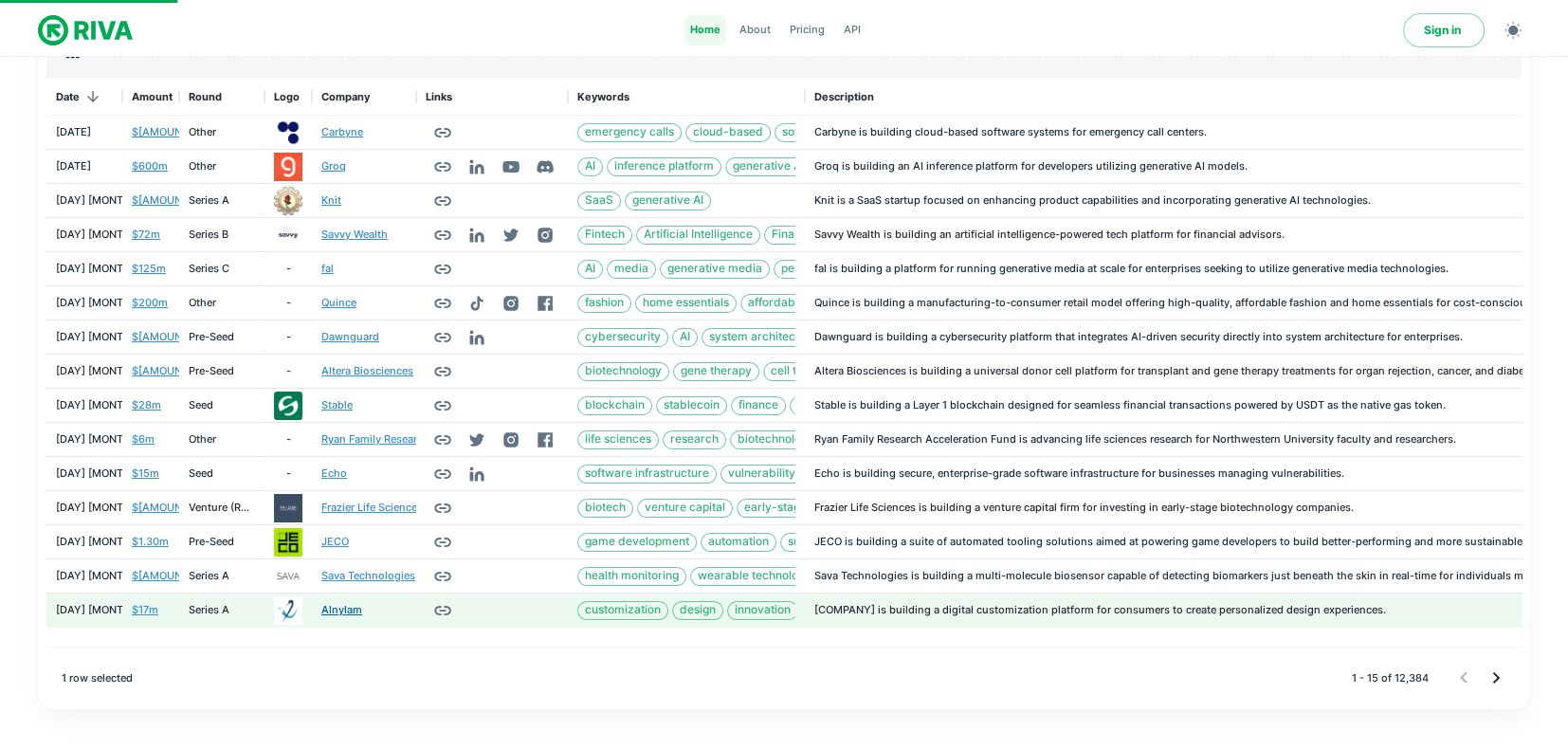 scroll, scrollTop: 0, scrollLeft: 0, axis: both 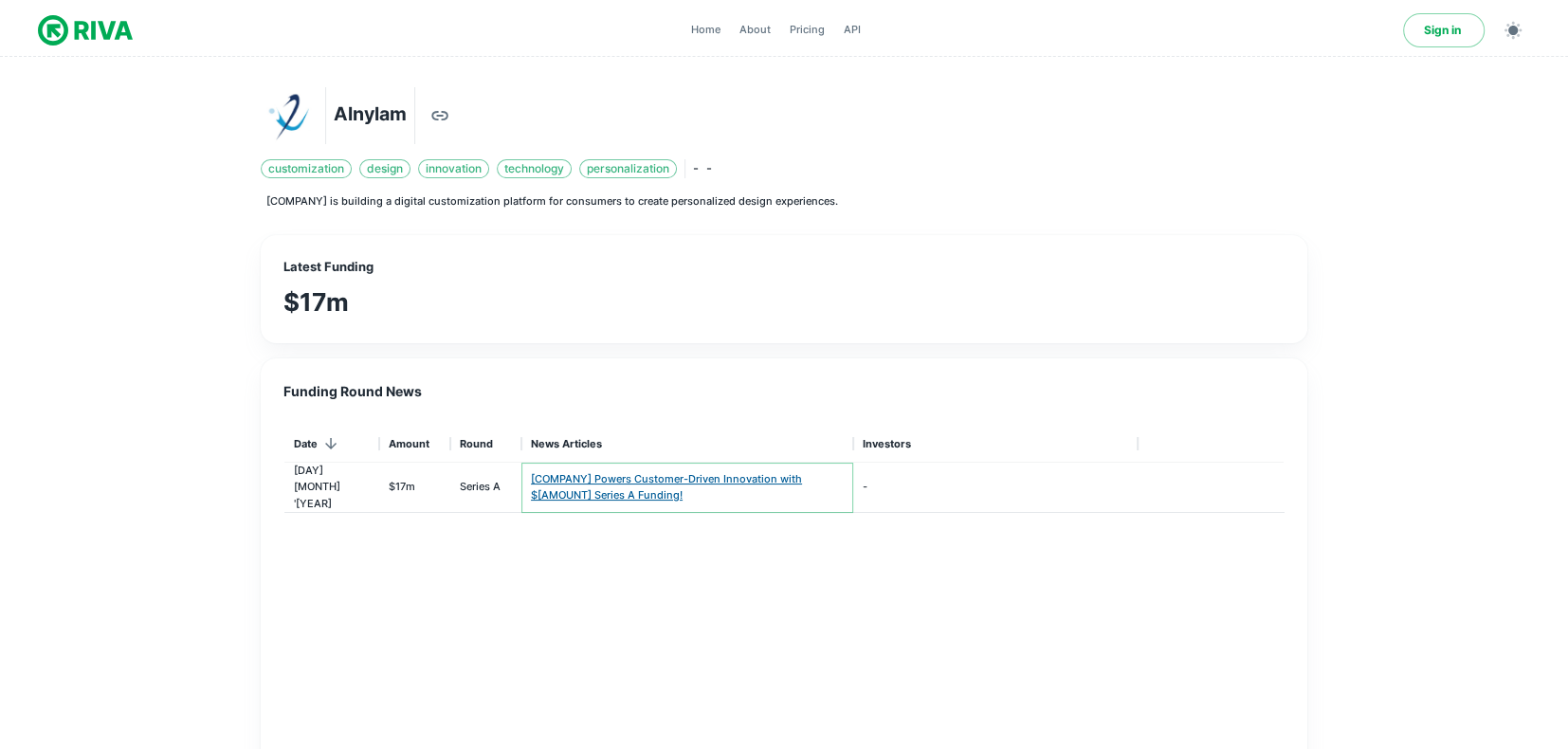 click on "Alnylam Powers Customer-Driven Innovation with $17M Series A Funding!" at bounding box center [666, 486] 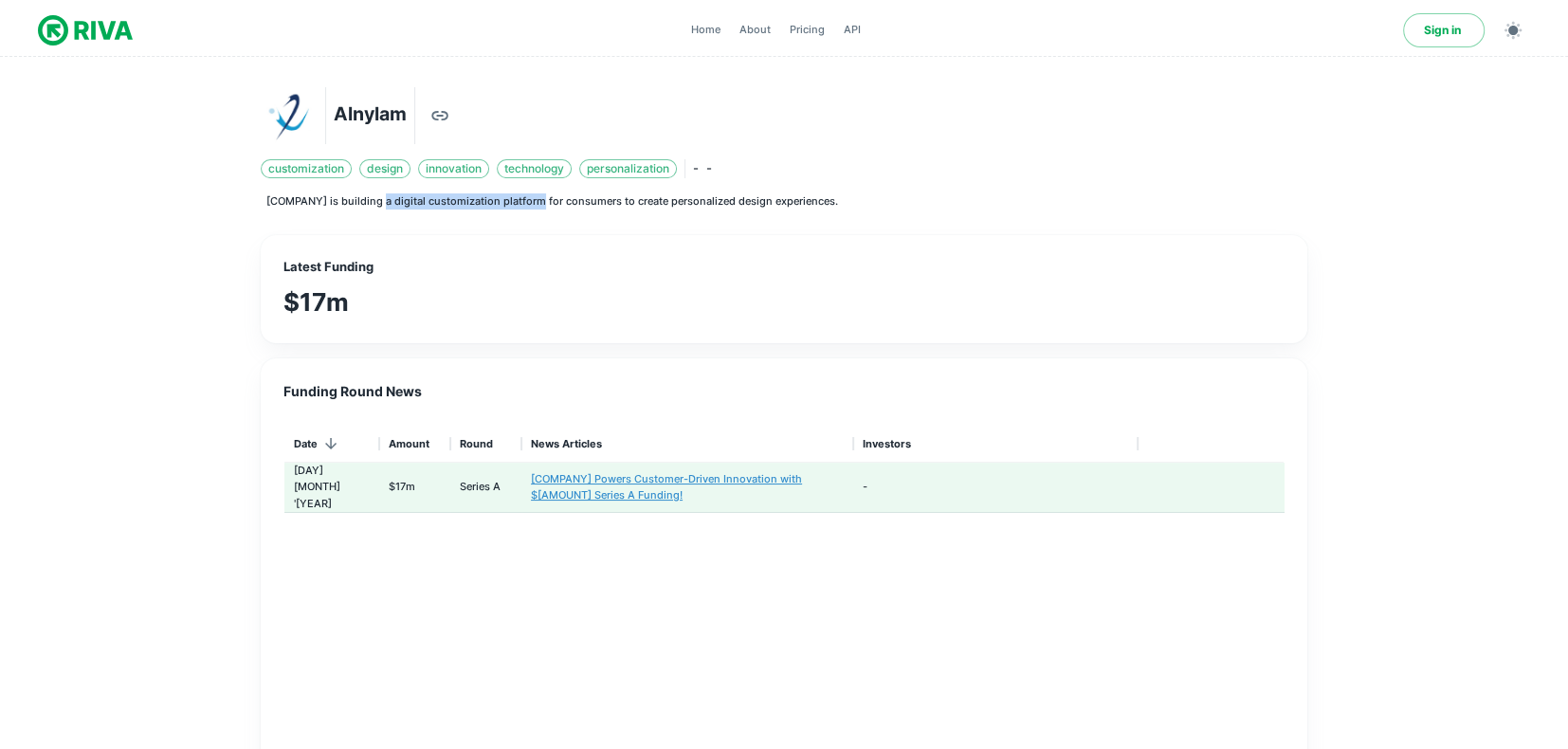 copy on "digital customization platform f" 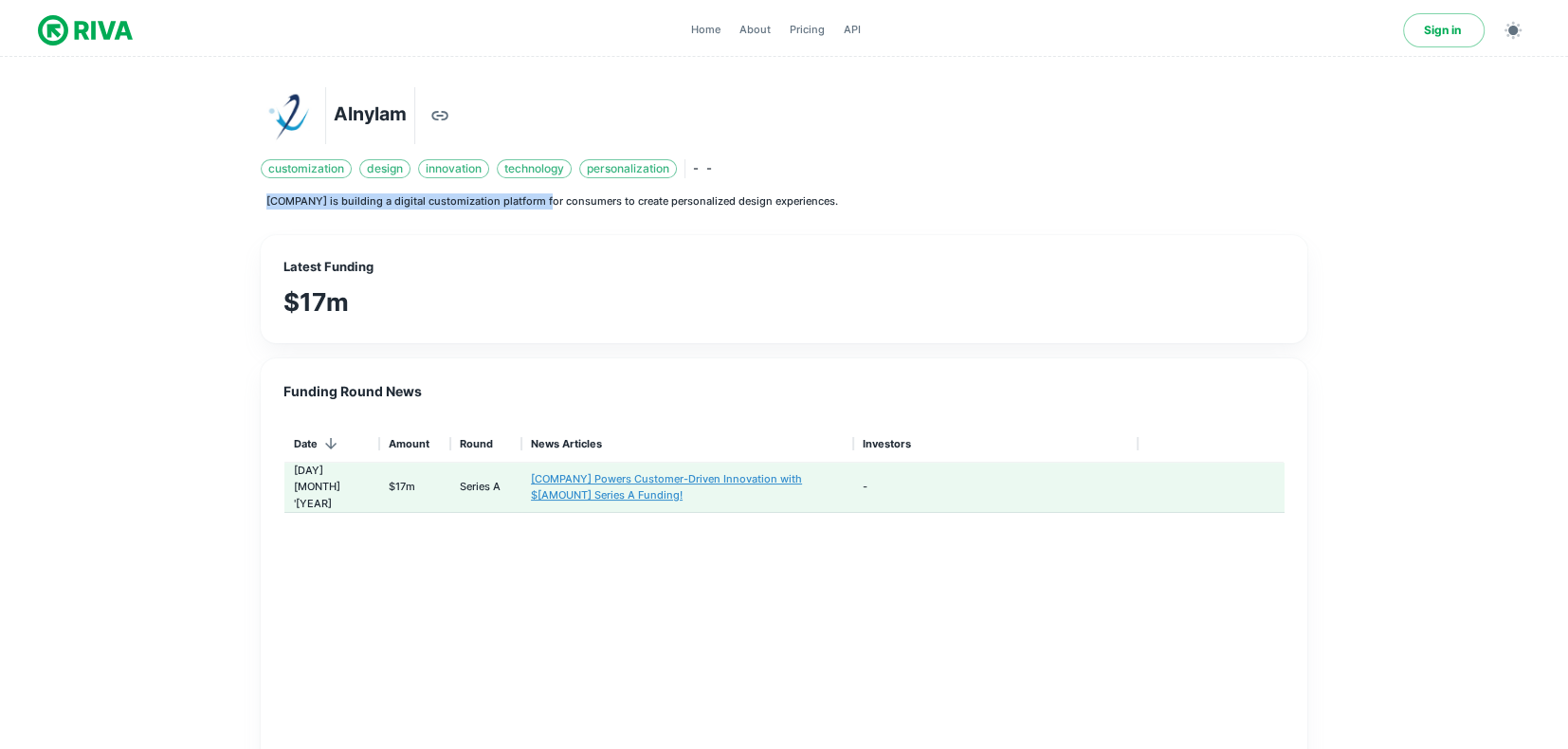 drag, startPoint x: 524, startPoint y: 206, endPoint x: 168, endPoint y: 182, distance: 356.8081 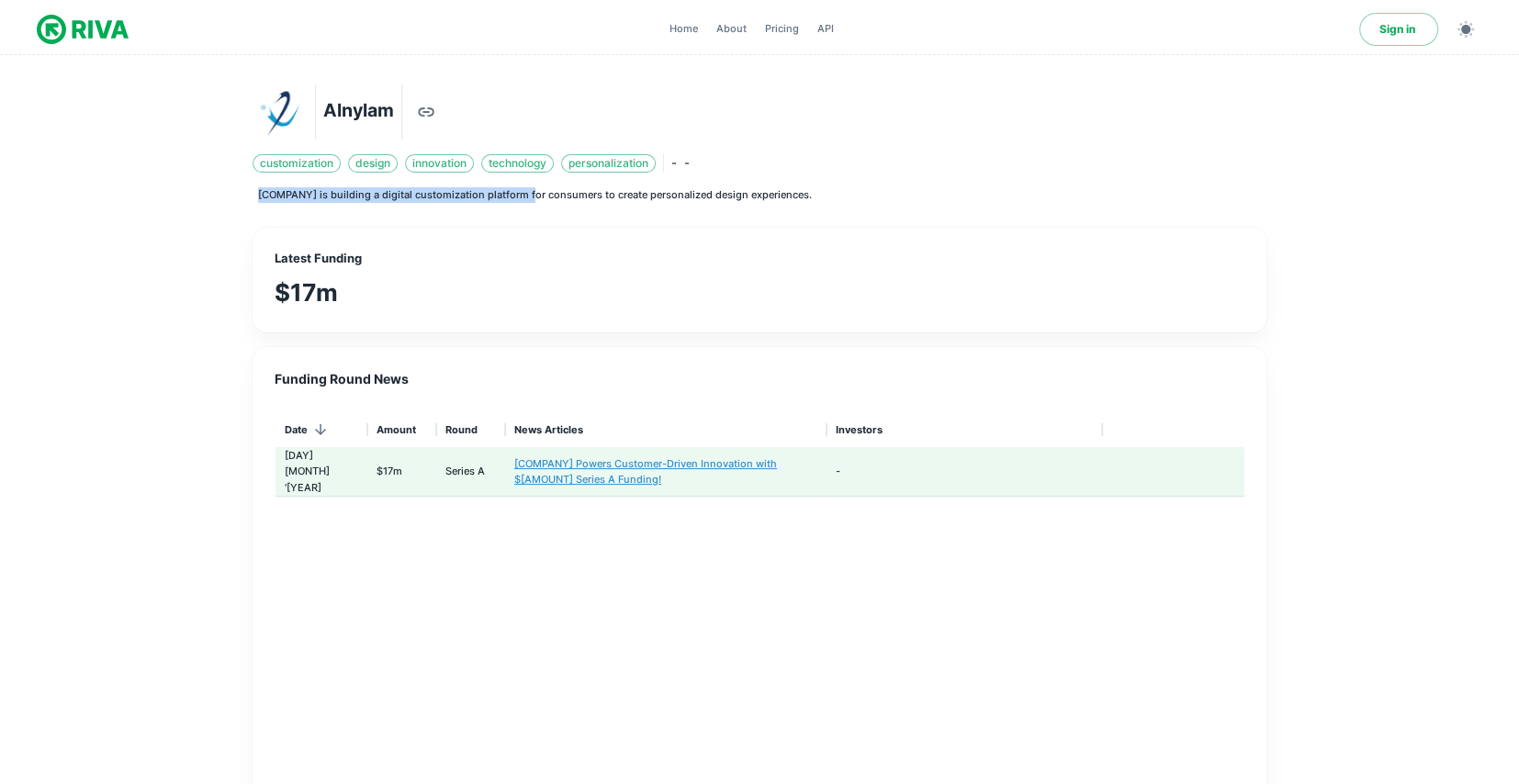 click at bounding box center (83, 29) 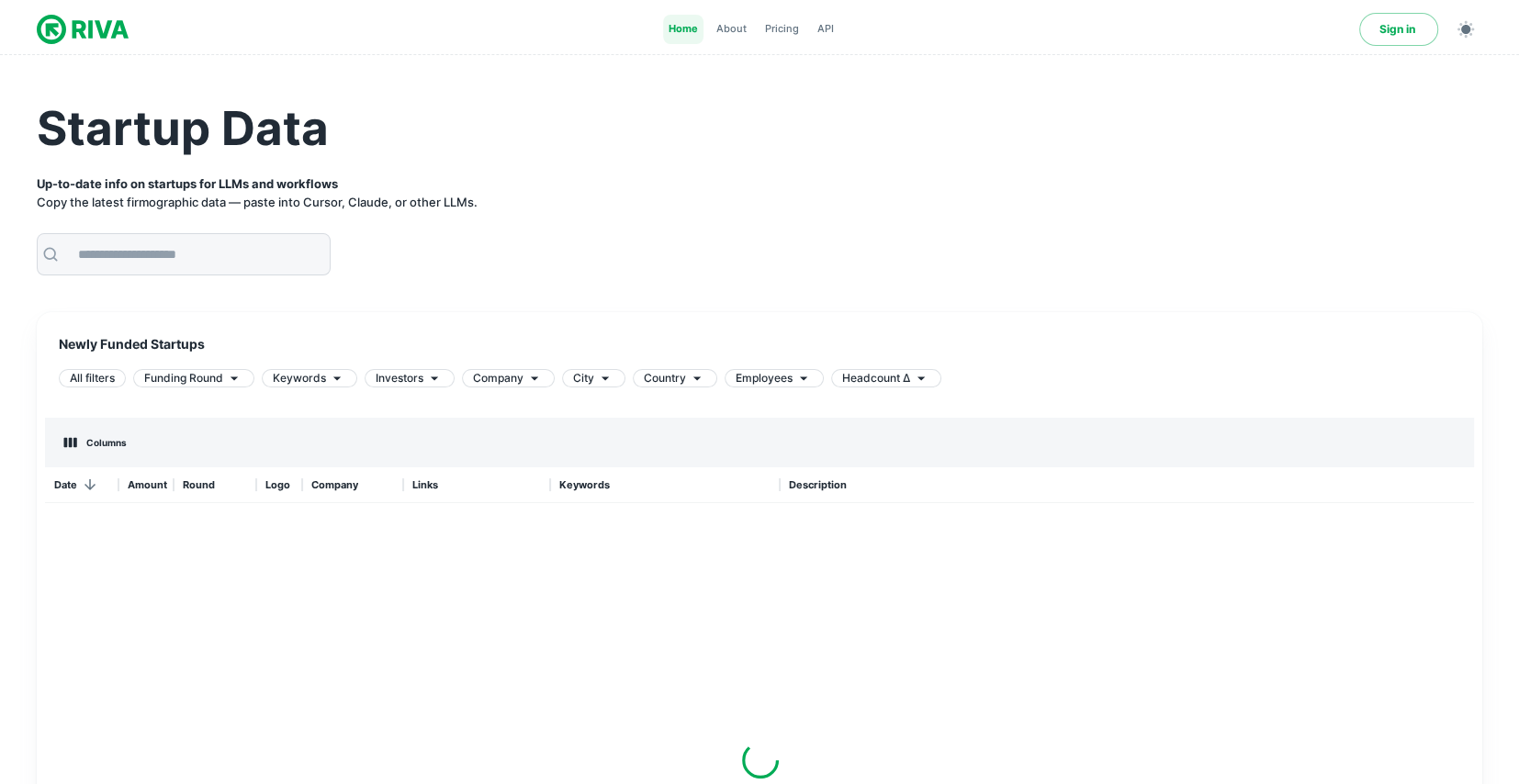 scroll, scrollTop: 1, scrollLeft: 1, axis: both 